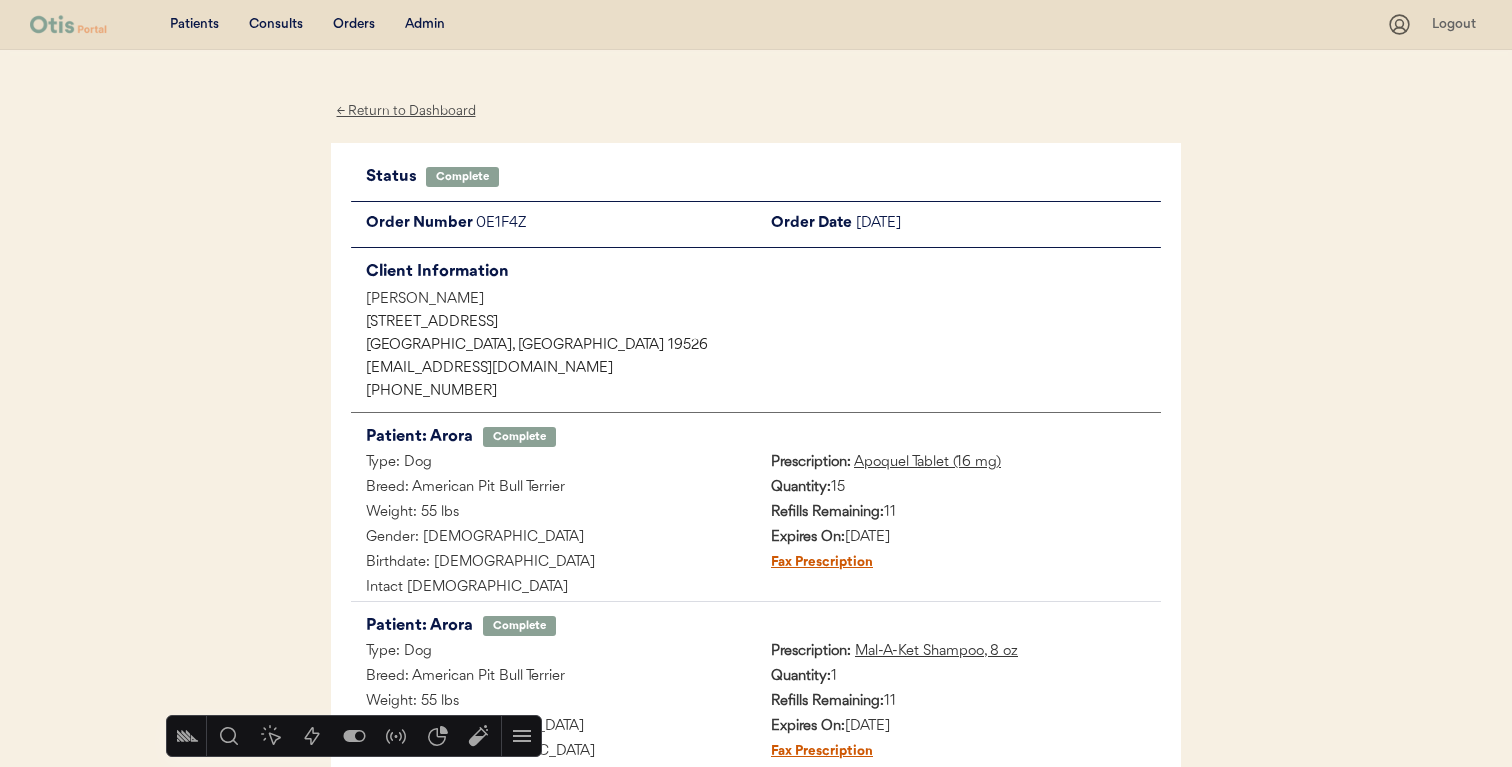 scroll, scrollTop: 0, scrollLeft: 0, axis: both 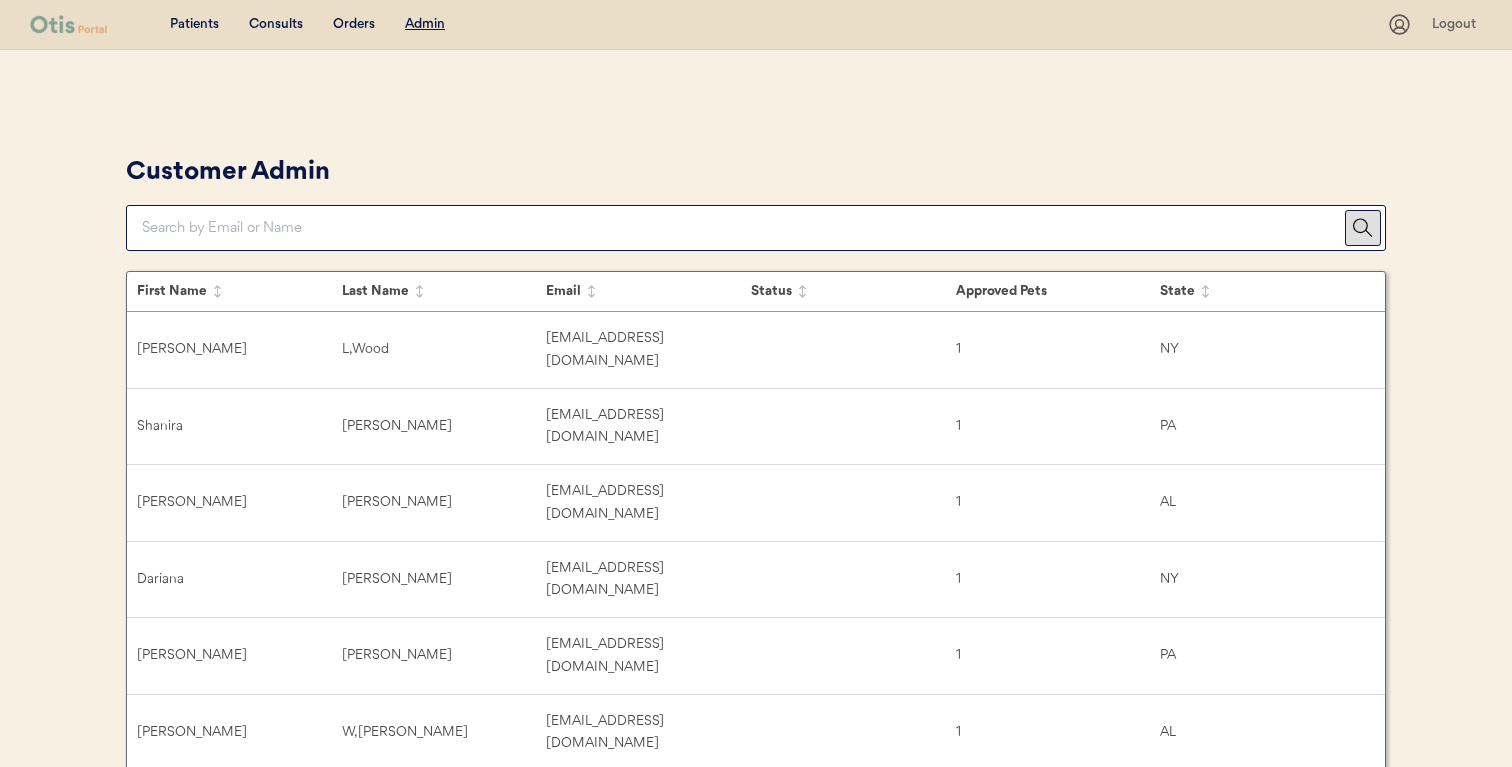 click at bounding box center (743, 228) 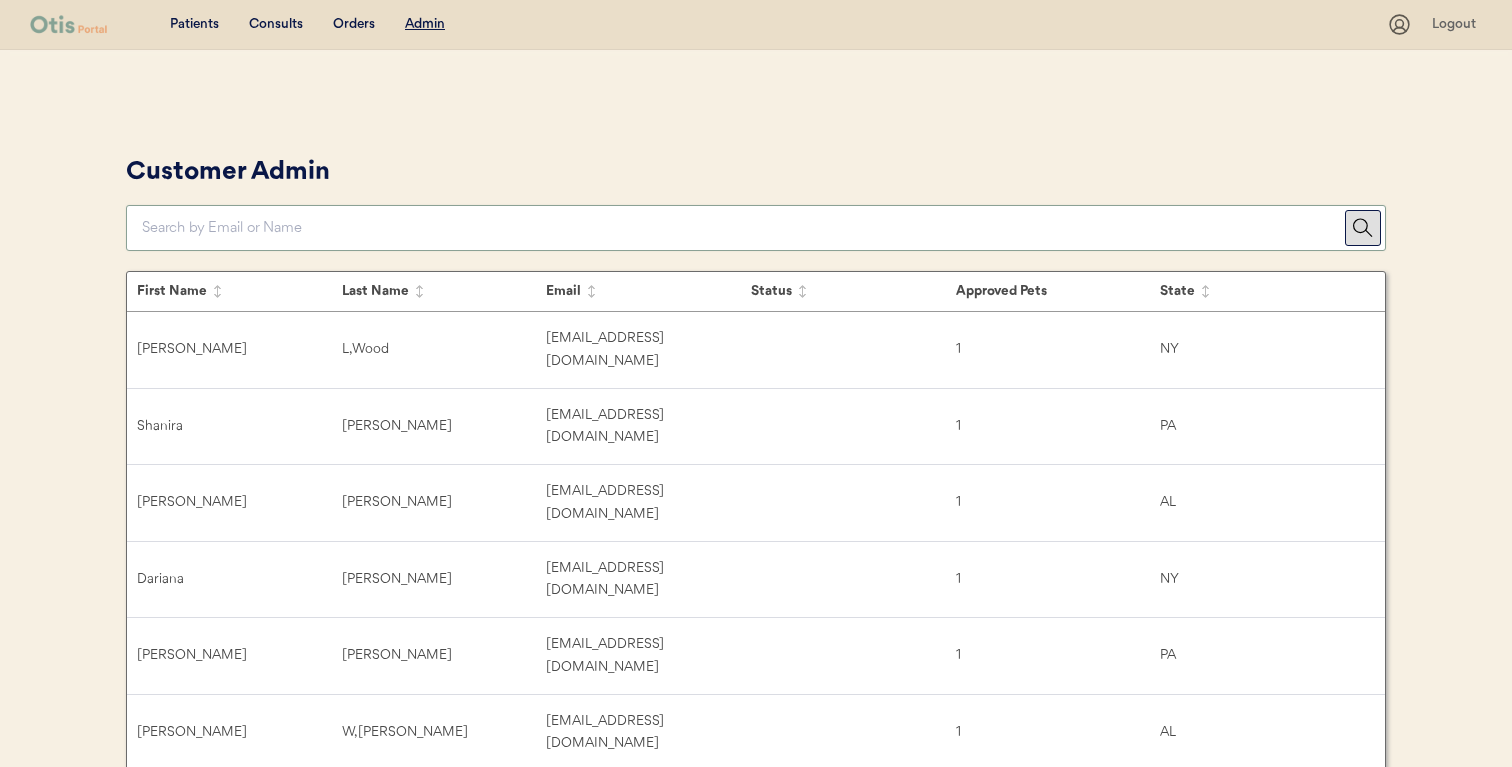 scroll, scrollTop: 0, scrollLeft: 0, axis: both 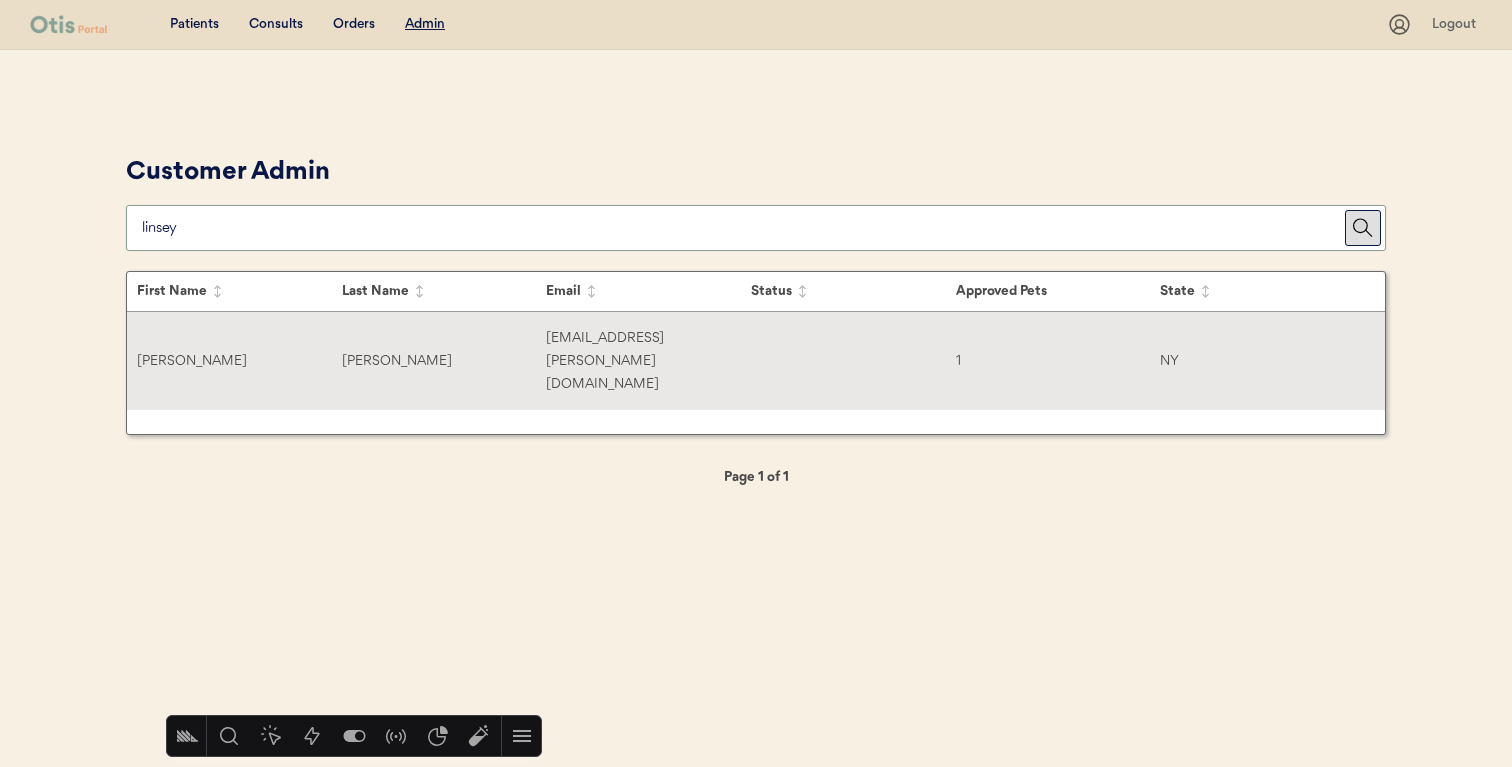 type on "linsey" 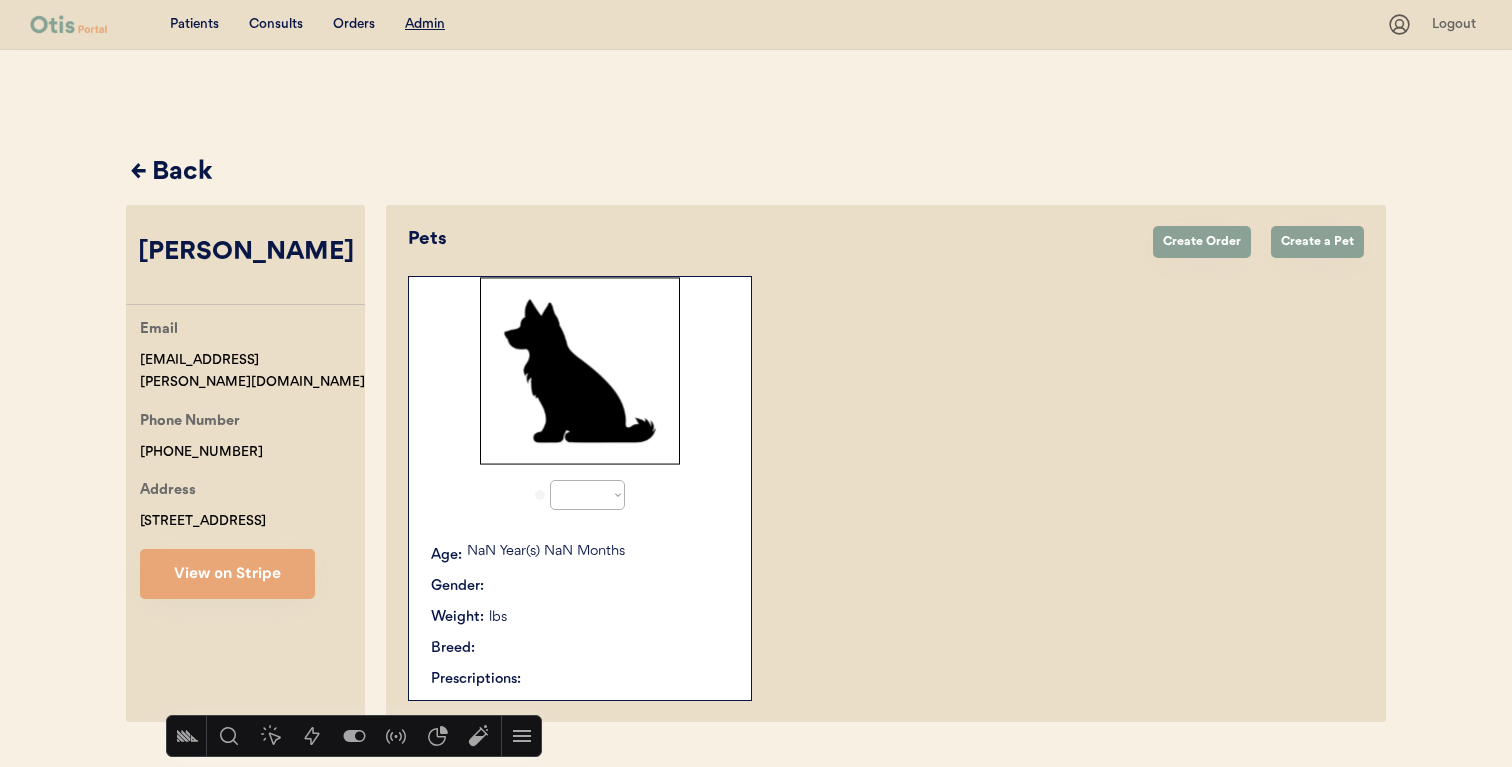 select on "true" 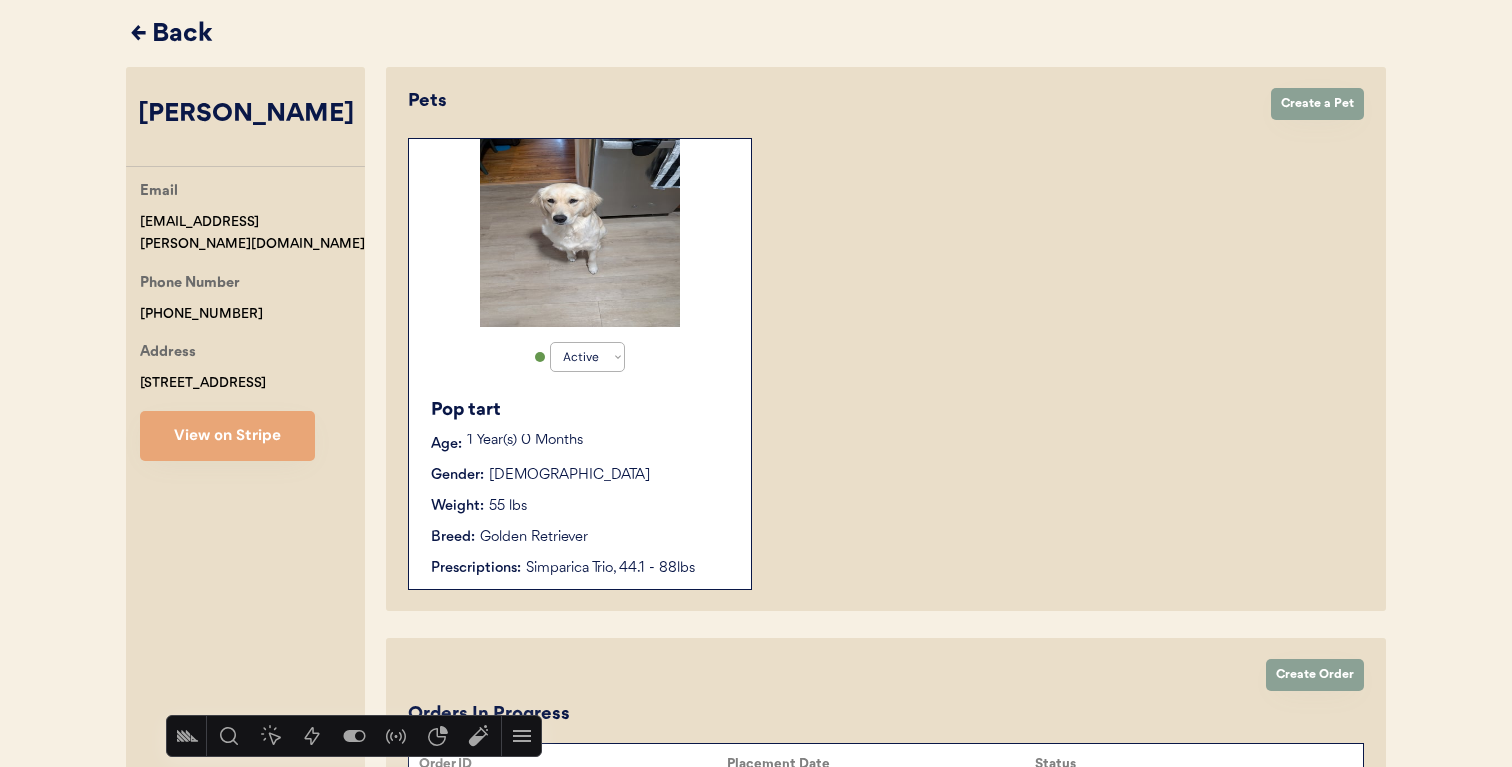 scroll, scrollTop: 137, scrollLeft: 0, axis: vertical 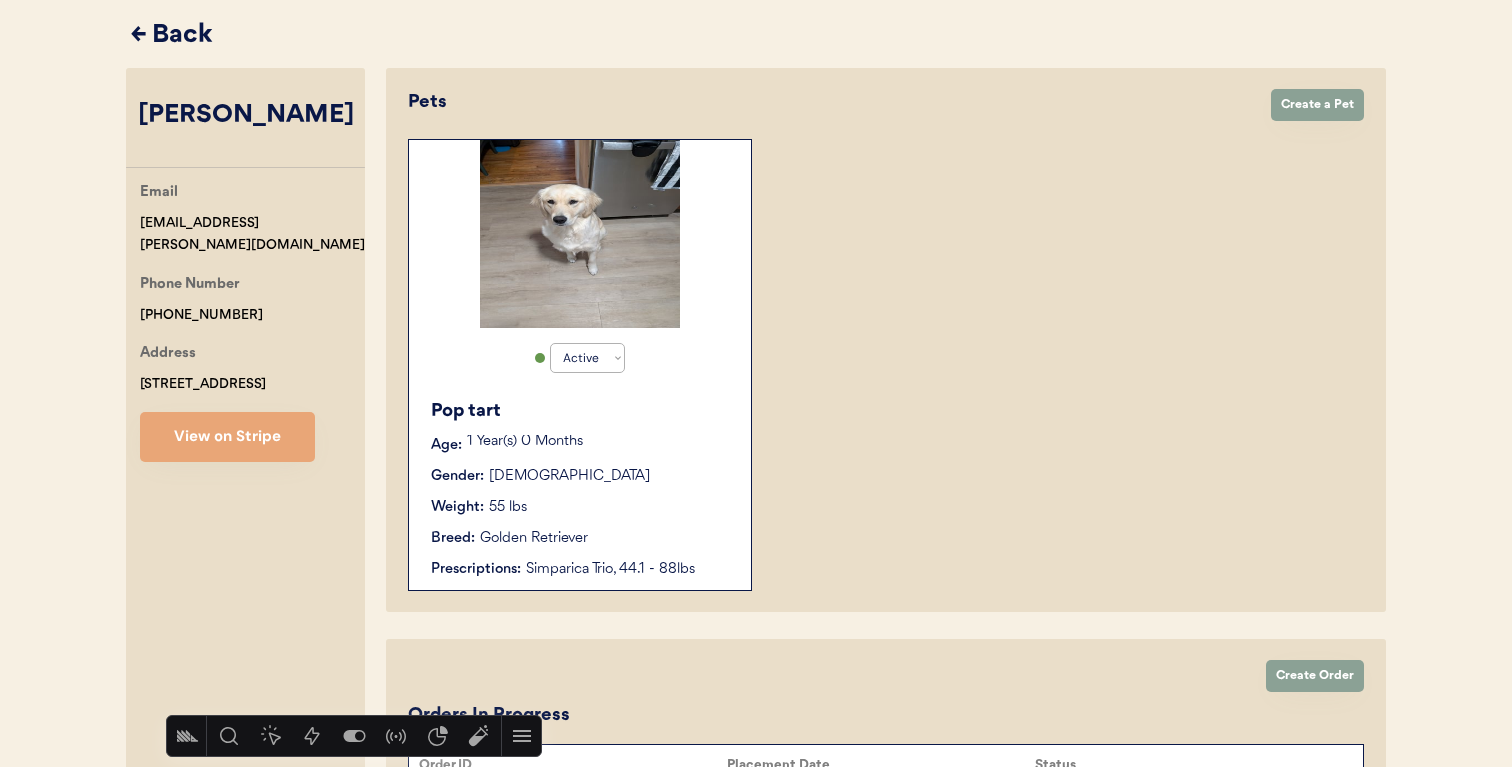 click on "← Back" at bounding box center [758, 36] 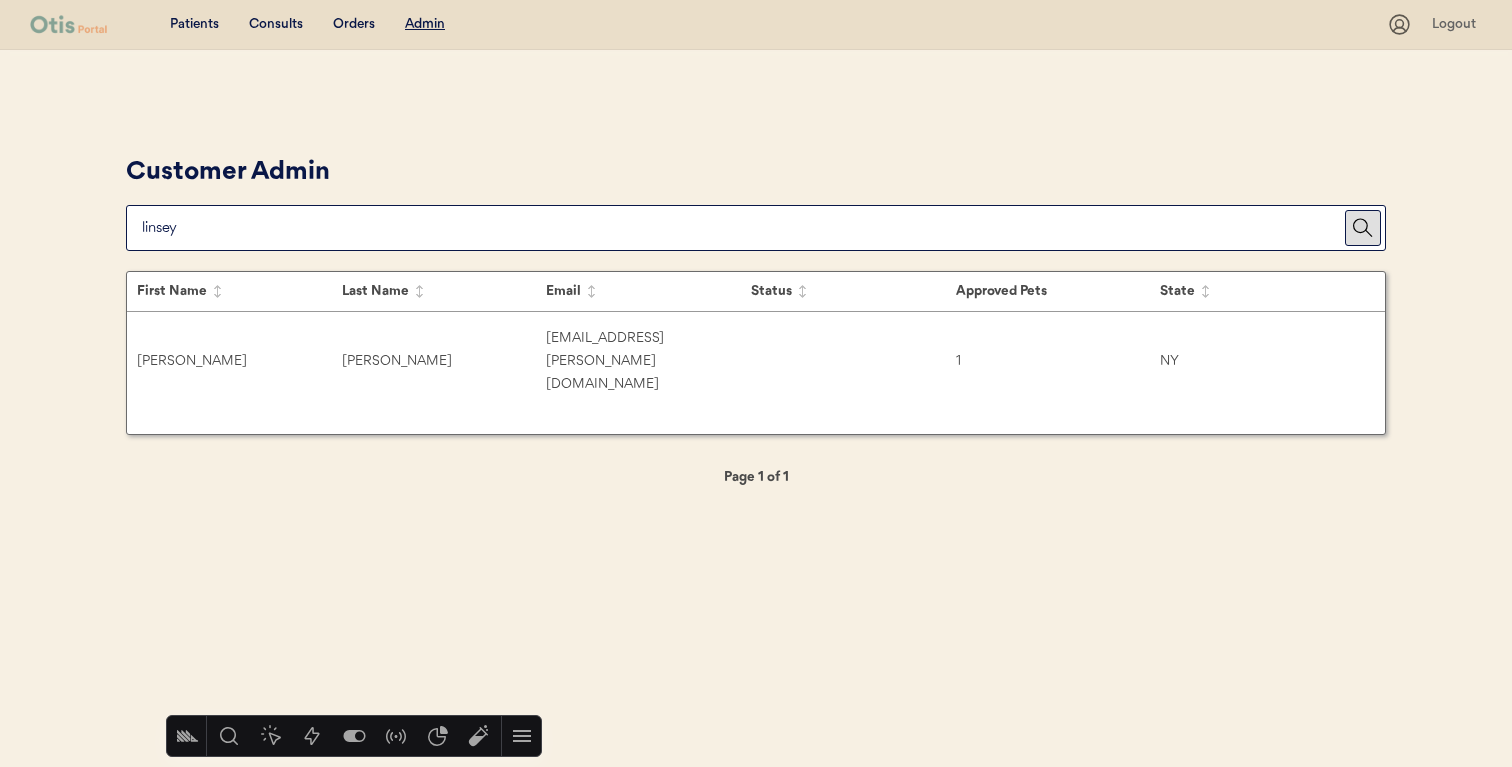 click at bounding box center (743, 228) 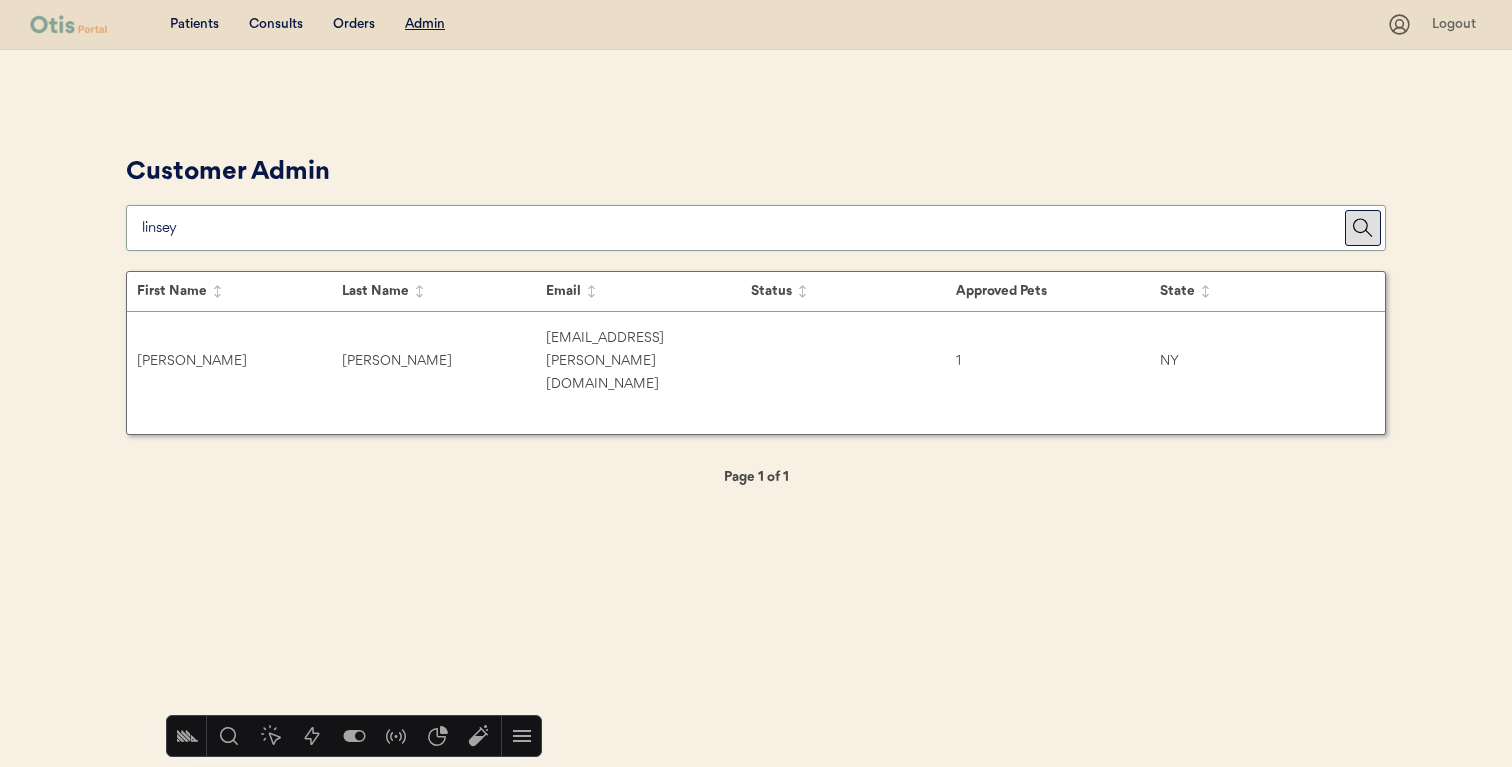 paste on "stephcleveland802@gmail.com" 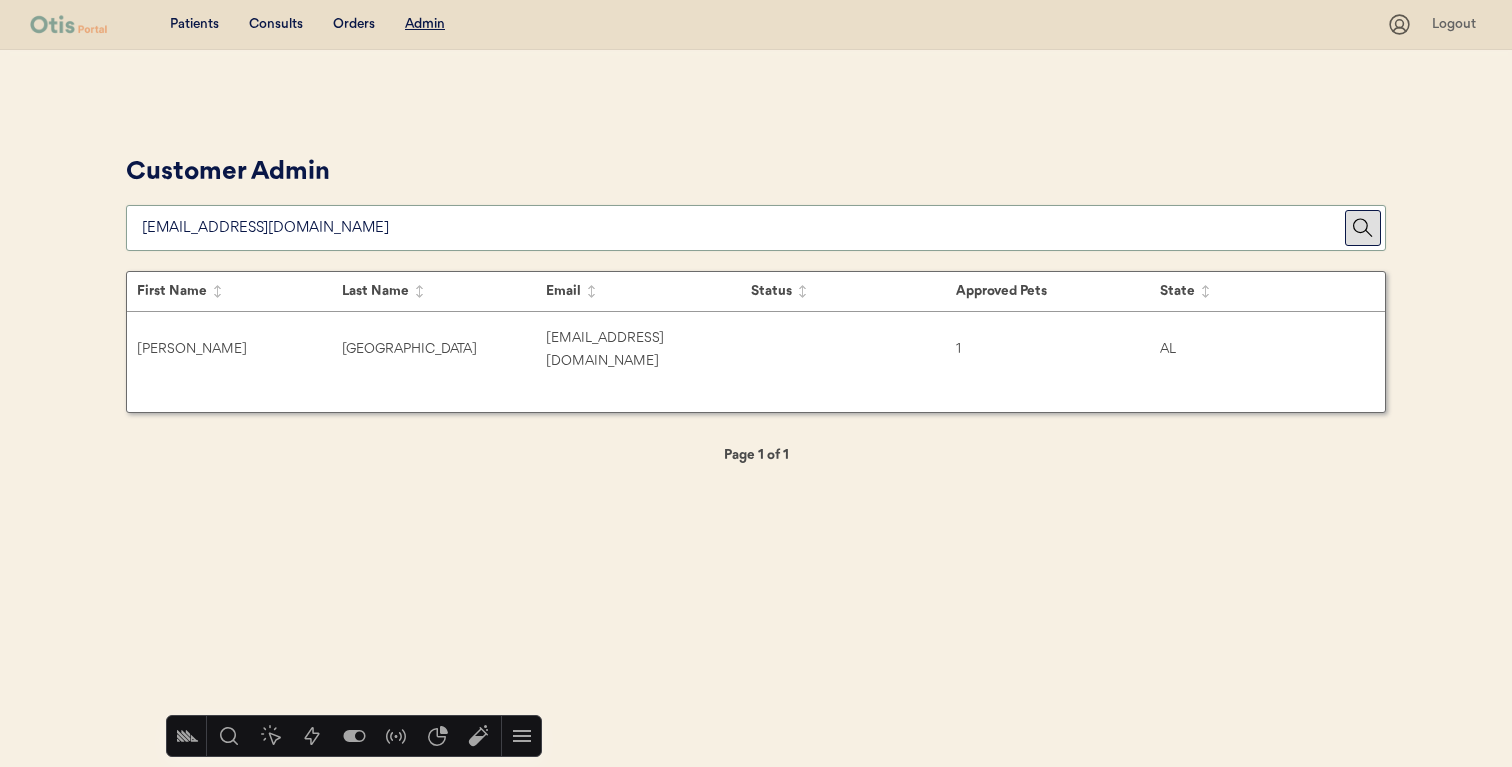 type on "stephcleveland802@gmail.com" 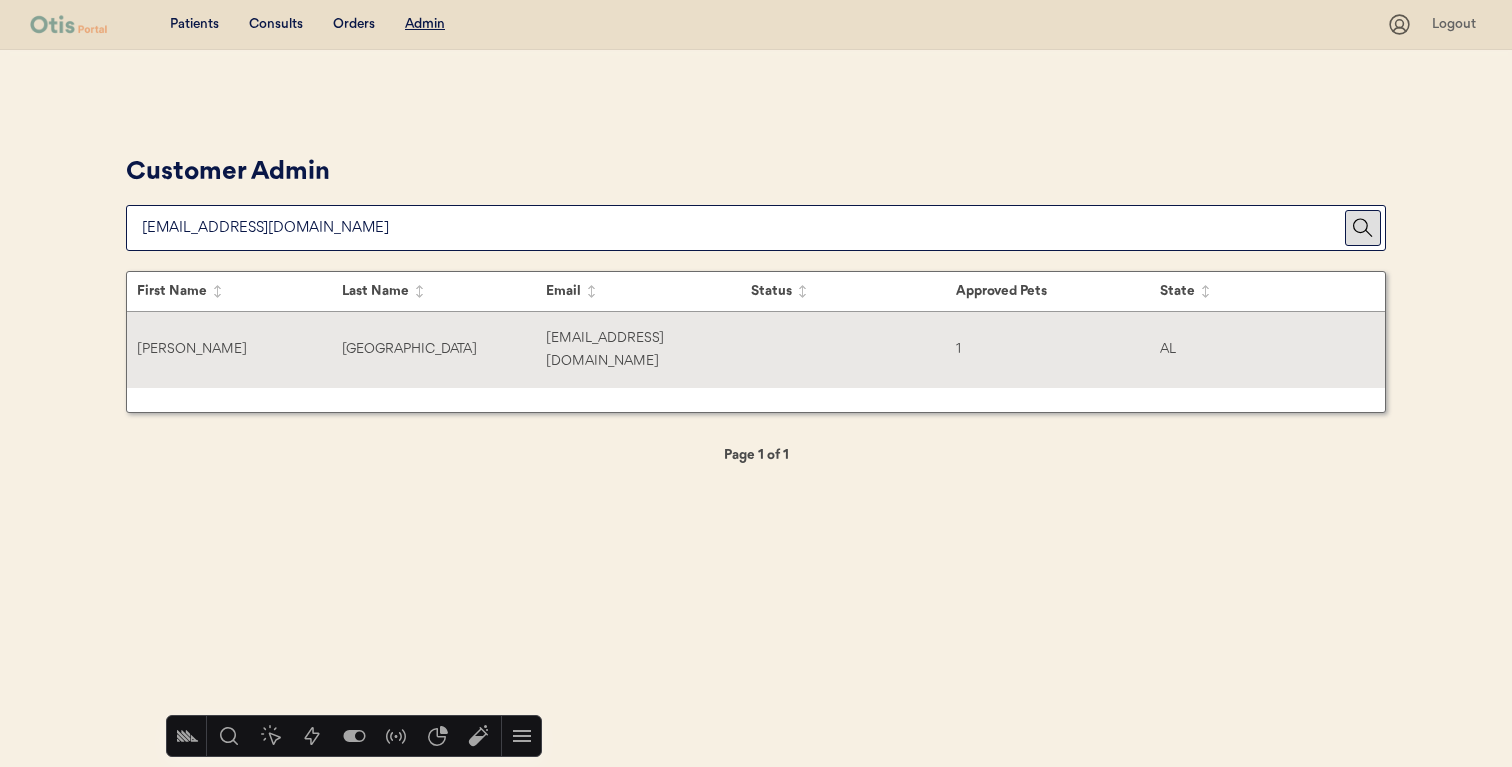 click on "Cleveland" at bounding box center [444, 349] 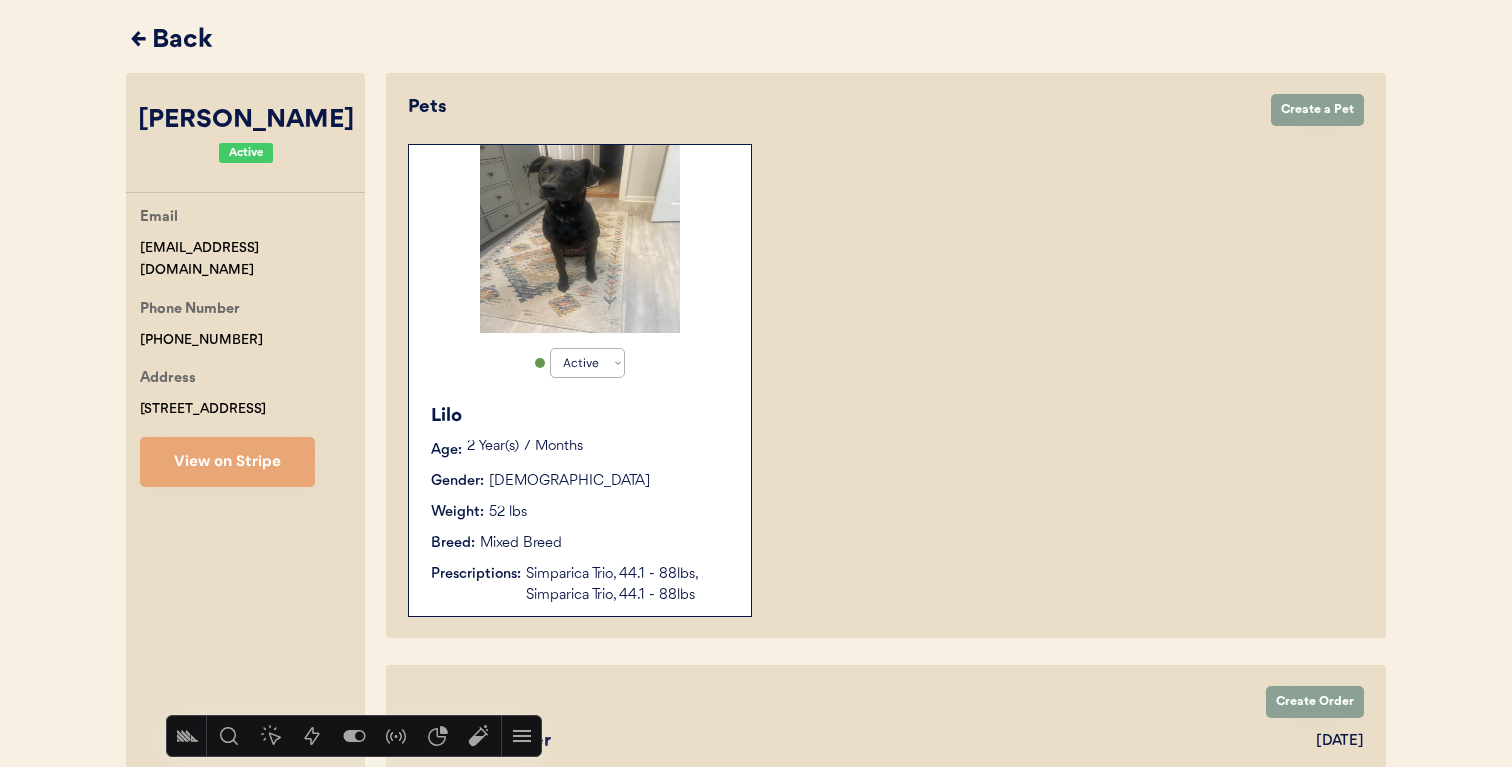 scroll, scrollTop: 153, scrollLeft: 0, axis: vertical 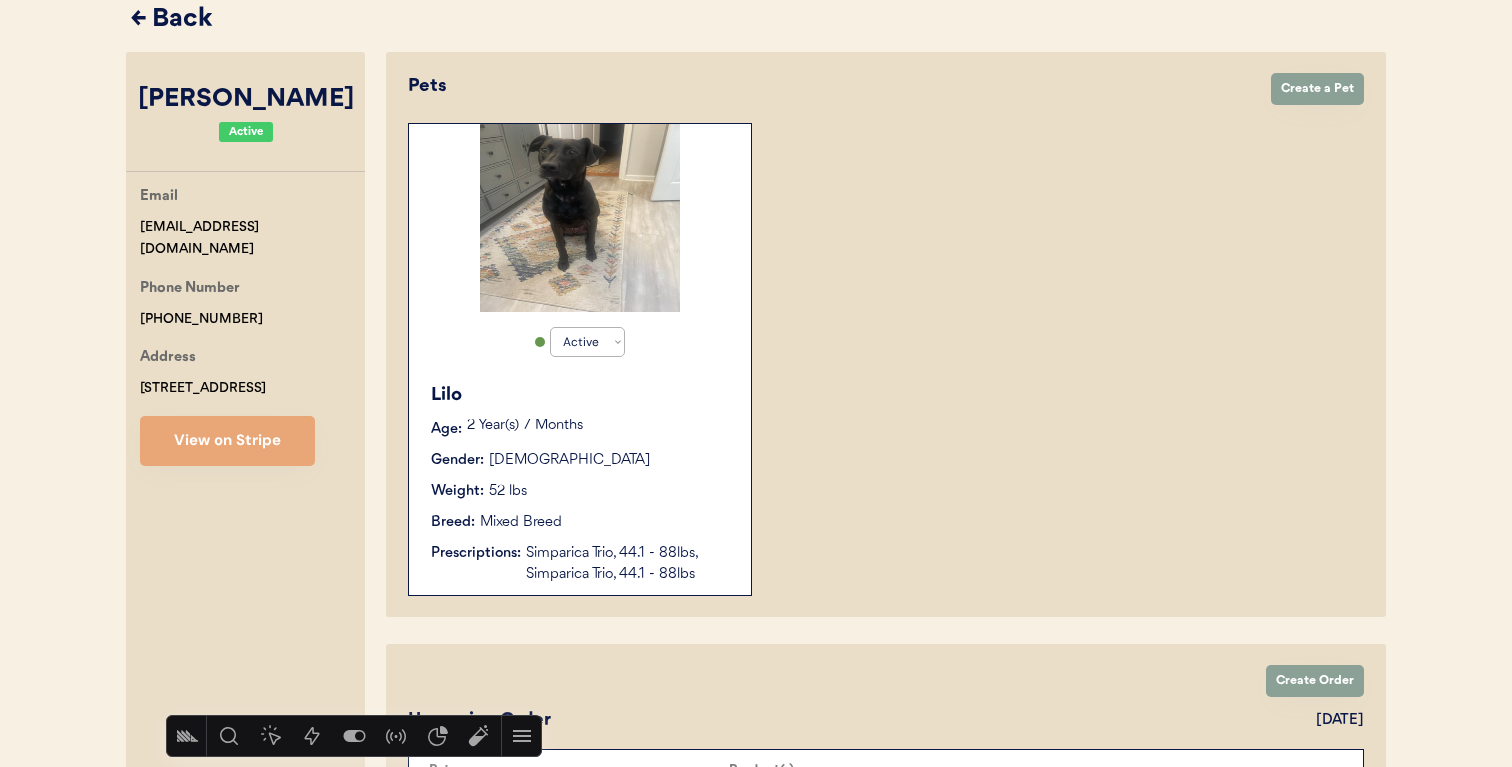 click on "Lilo  Age:
2 Year(s) 7 Months
Gender: Female Weight: 52 lbs Breed: Mixed Breed Prescriptions: Simparica Trio, 44.1 - 88lbs, Simparica Trio, 44.1 - 88lbs" at bounding box center (580, 483) 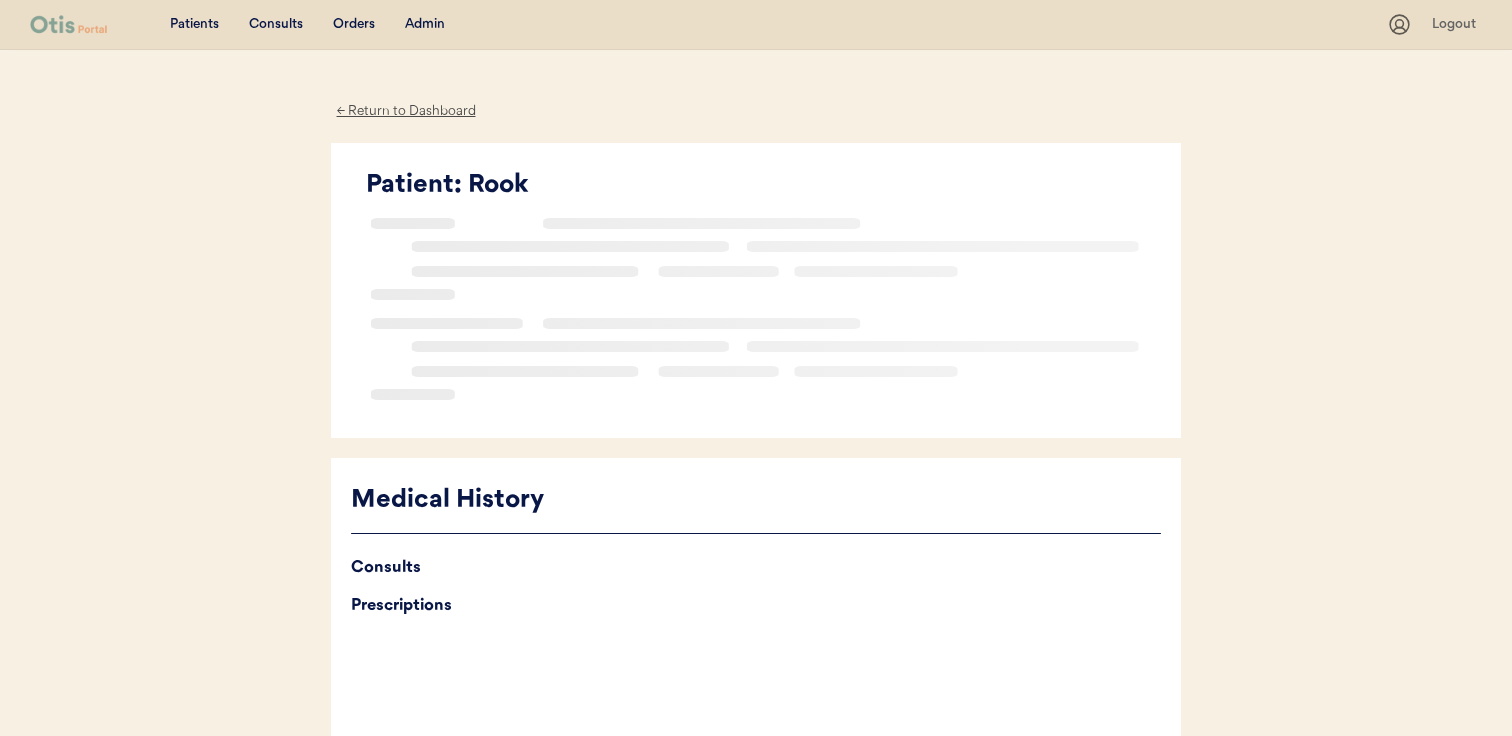 scroll, scrollTop: 0, scrollLeft: 0, axis: both 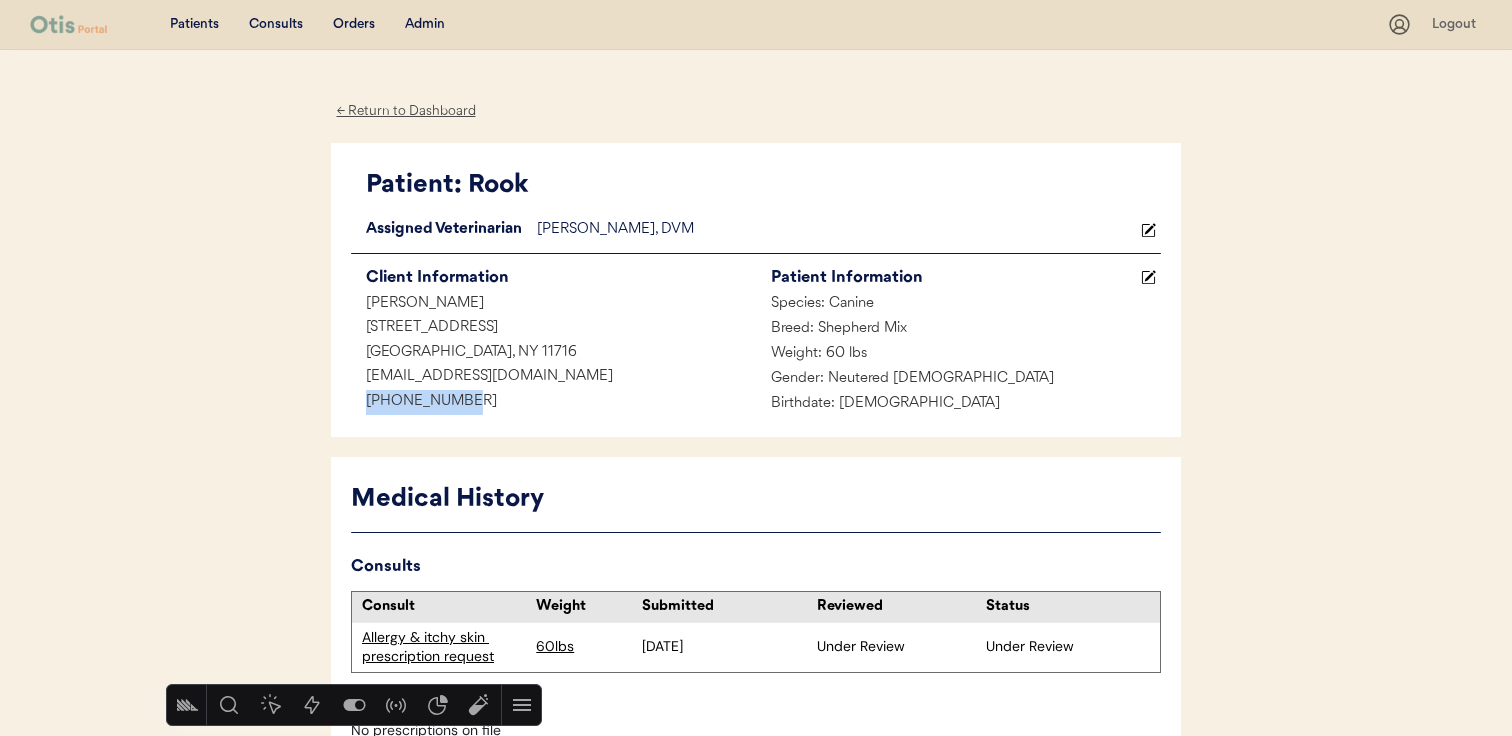 drag, startPoint x: 490, startPoint y: 399, endPoint x: 336, endPoint y: 399, distance: 154 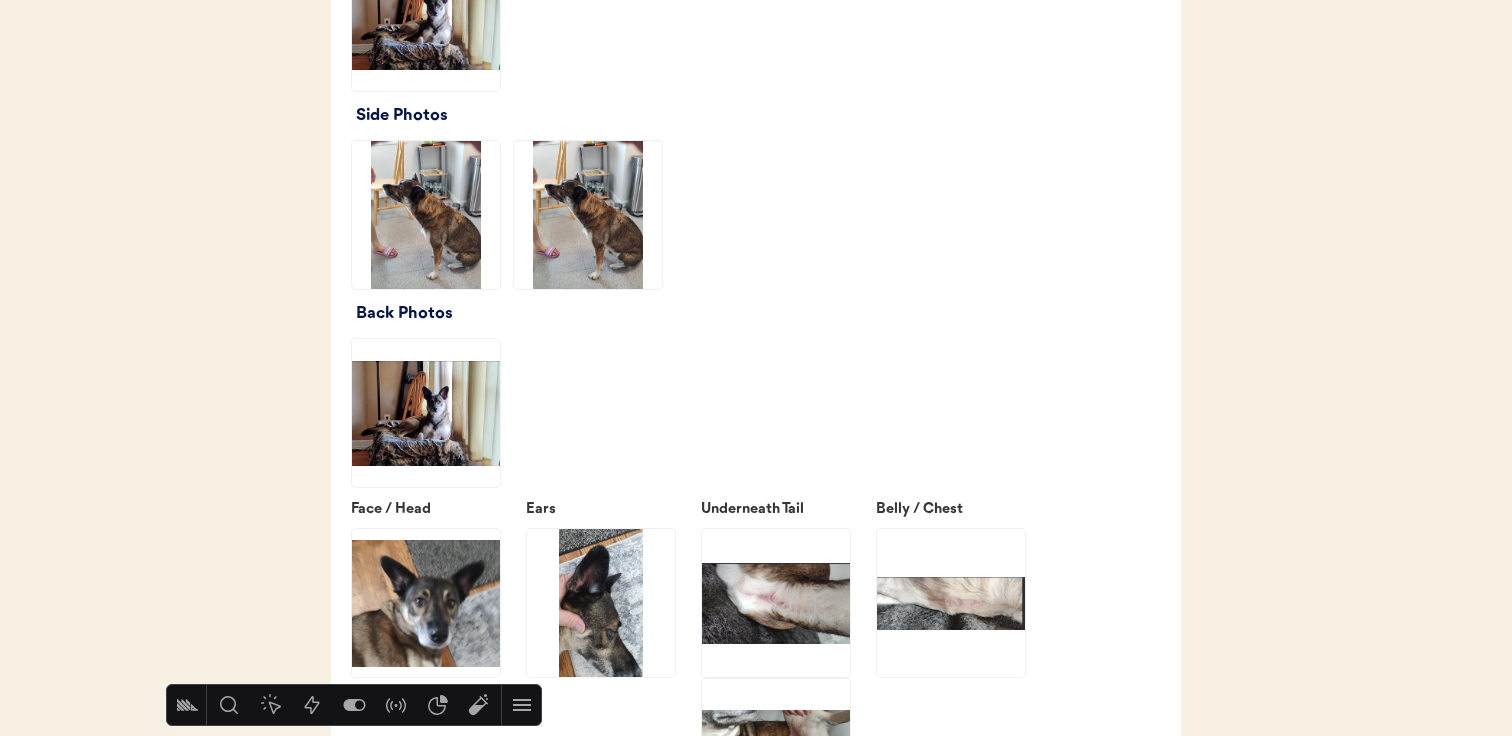 scroll, scrollTop: 2642, scrollLeft: 0, axis: vertical 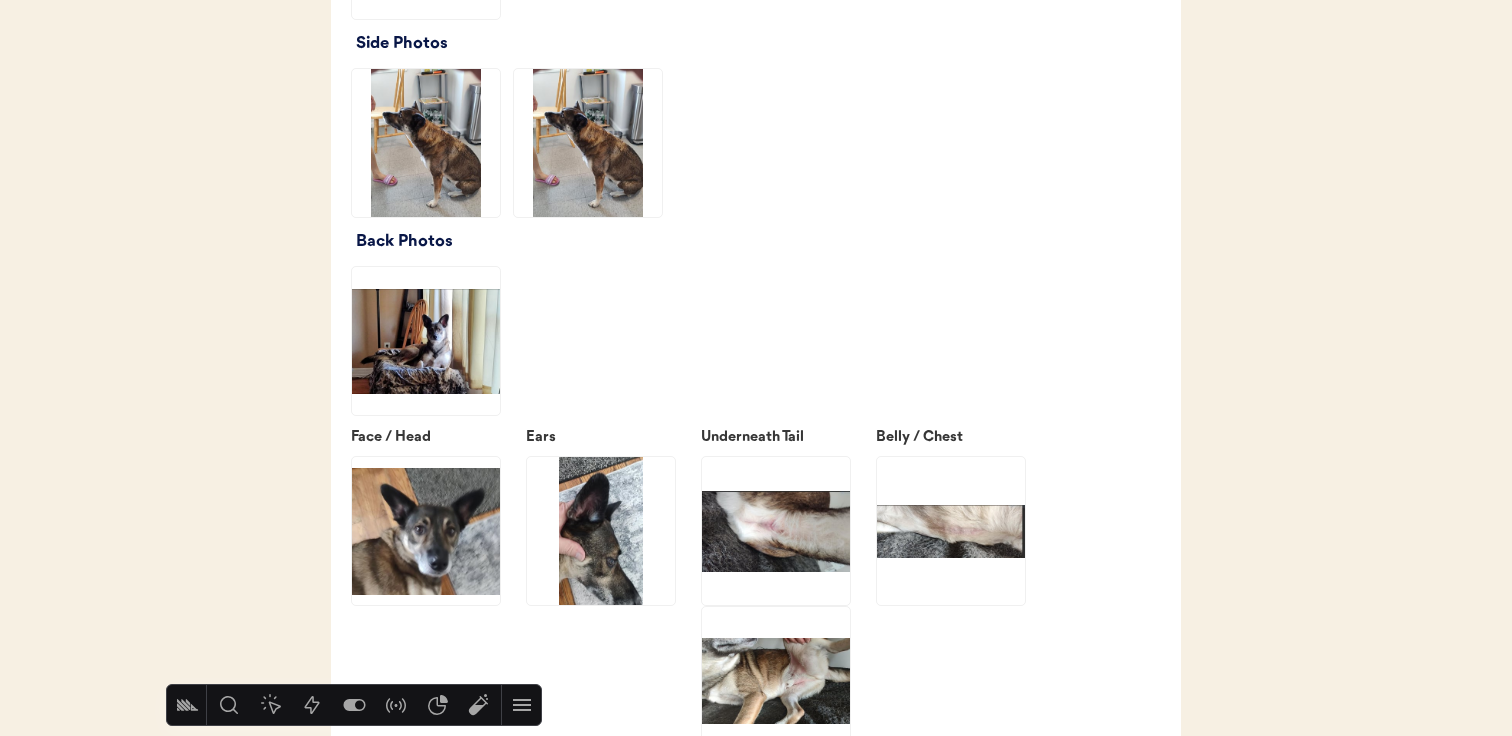 click 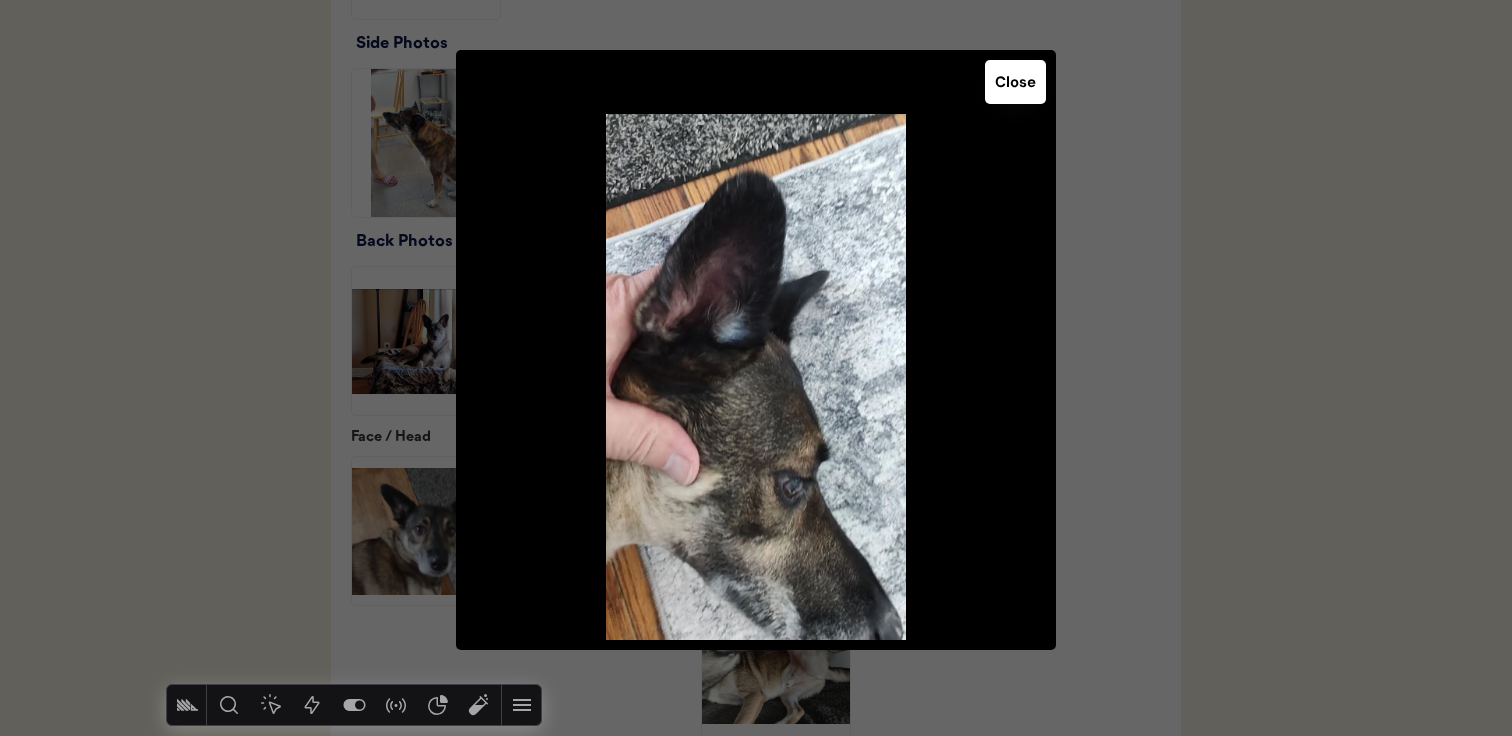 click at bounding box center [756, 368] 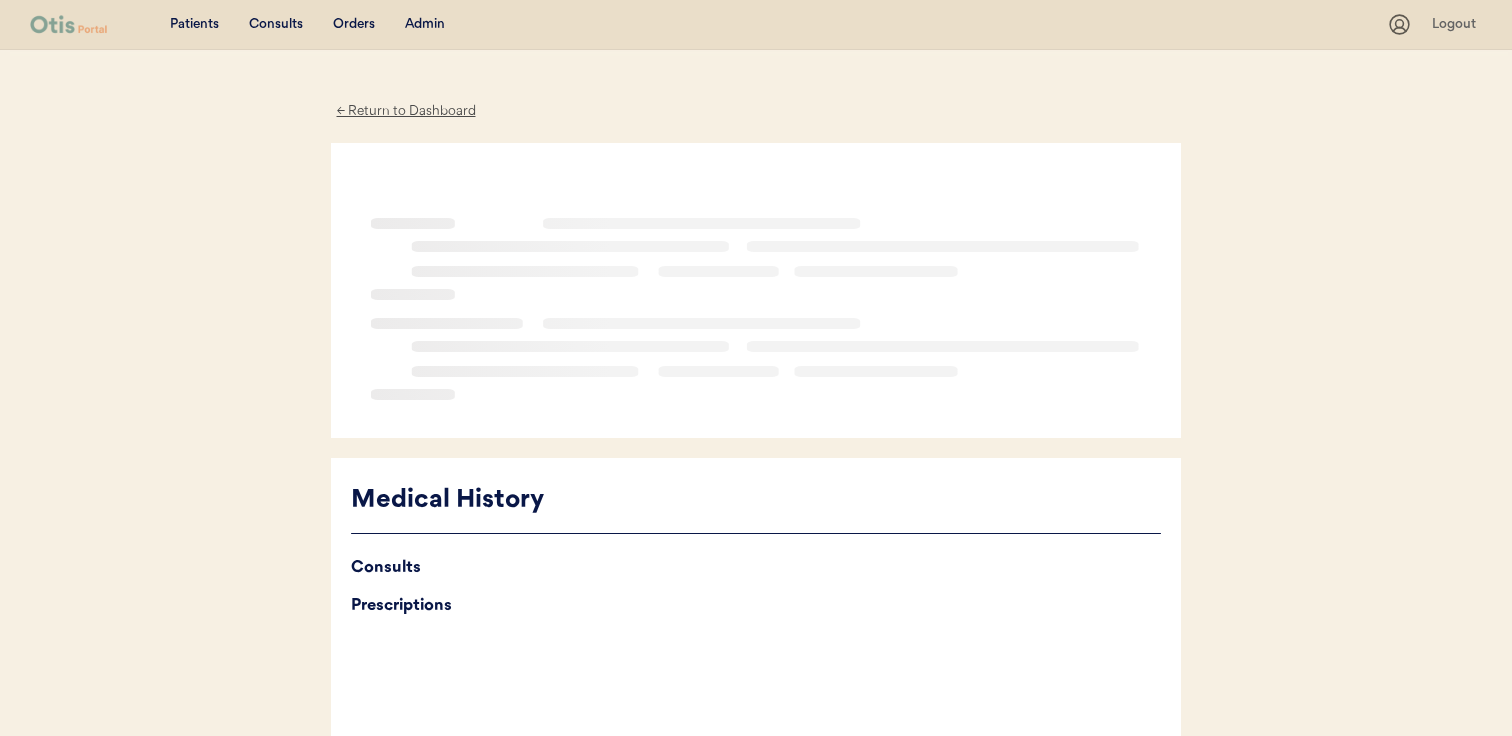 scroll, scrollTop: 0, scrollLeft: 0, axis: both 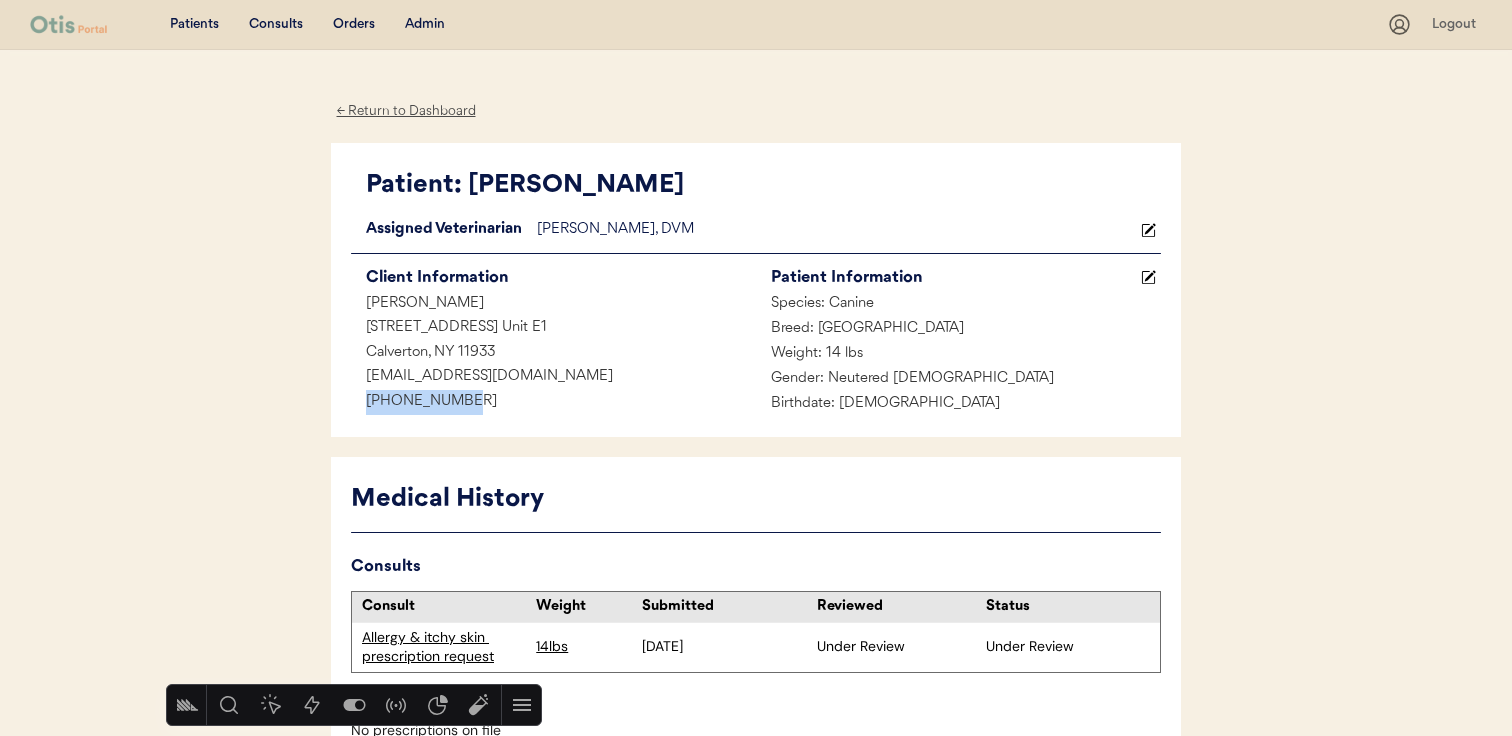 drag, startPoint x: 500, startPoint y: 405, endPoint x: 327, endPoint y: 405, distance: 173 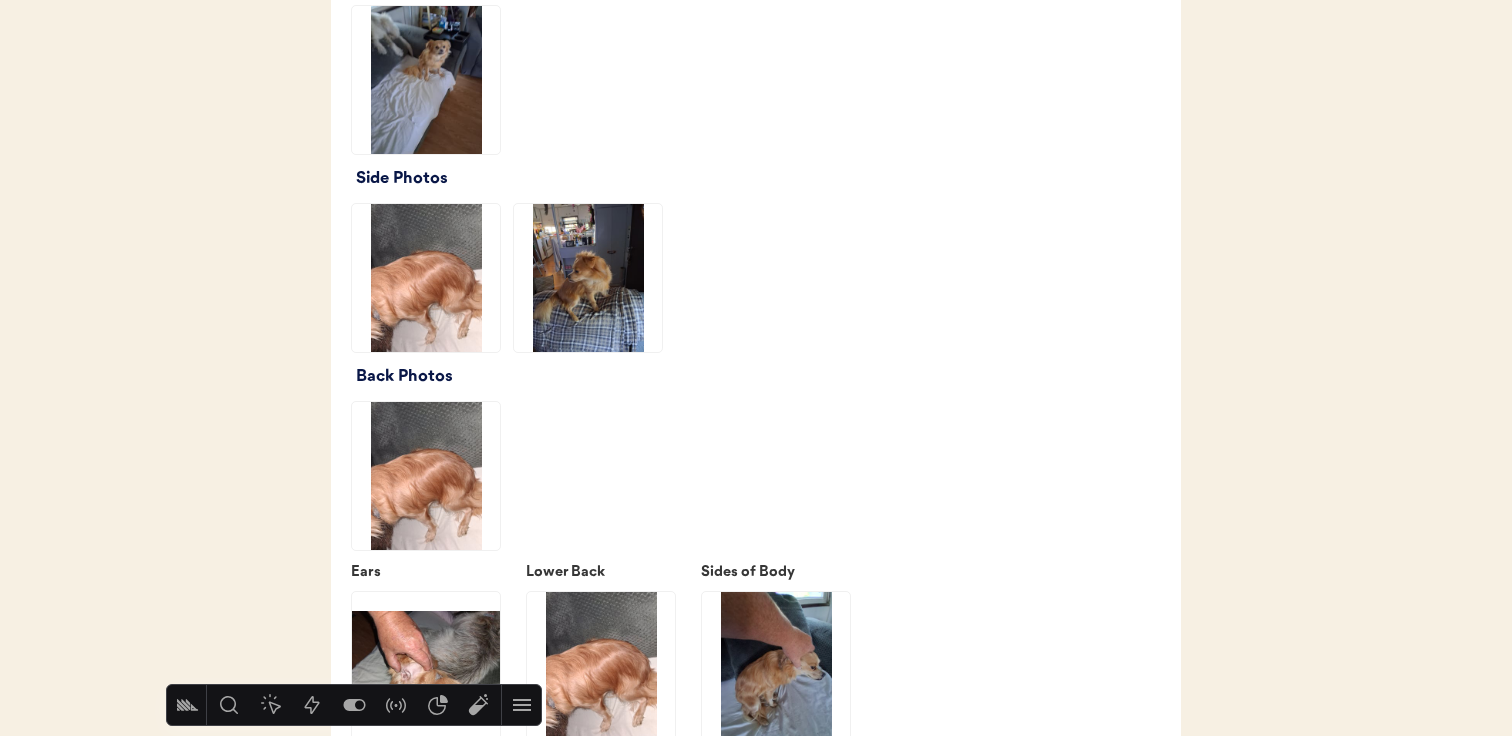 scroll, scrollTop: 2414, scrollLeft: 0, axis: vertical 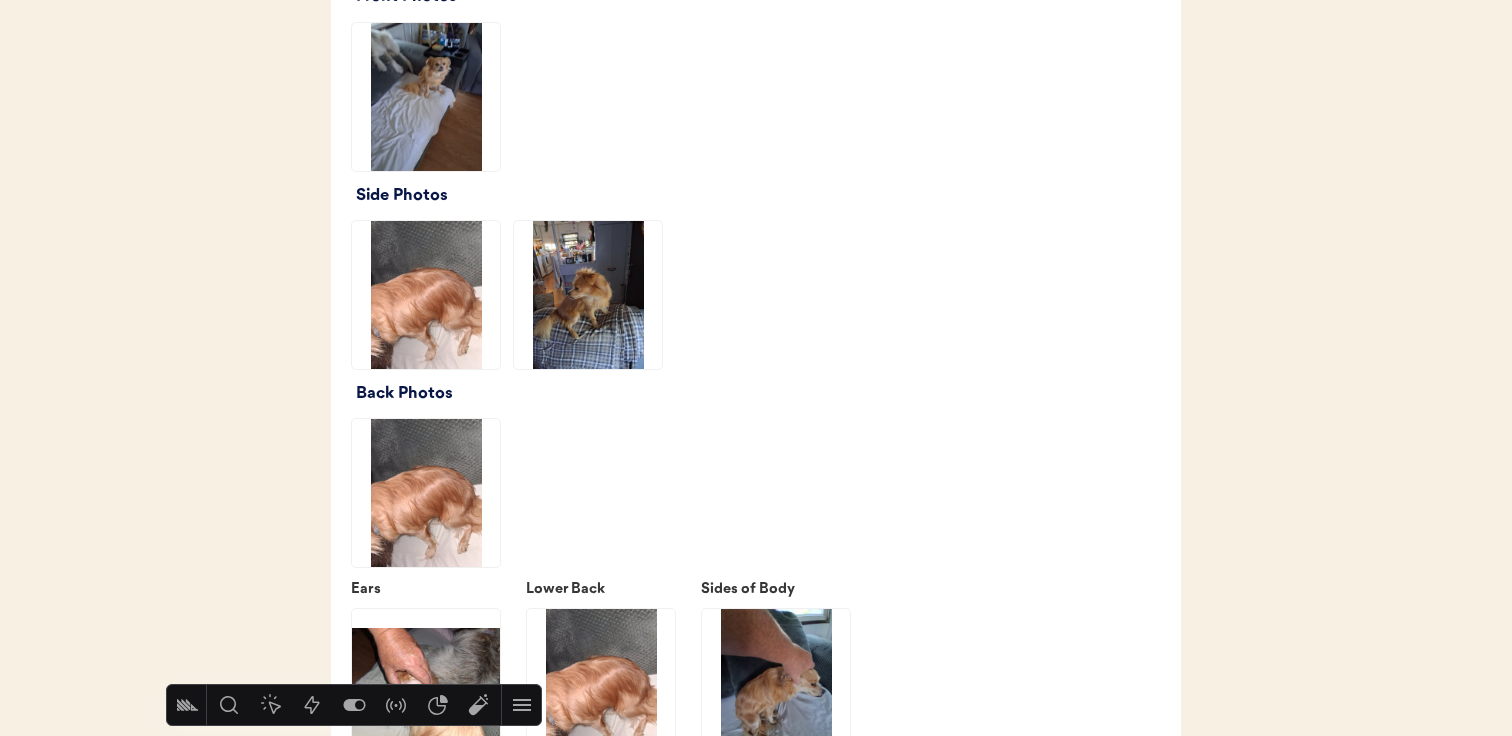 click 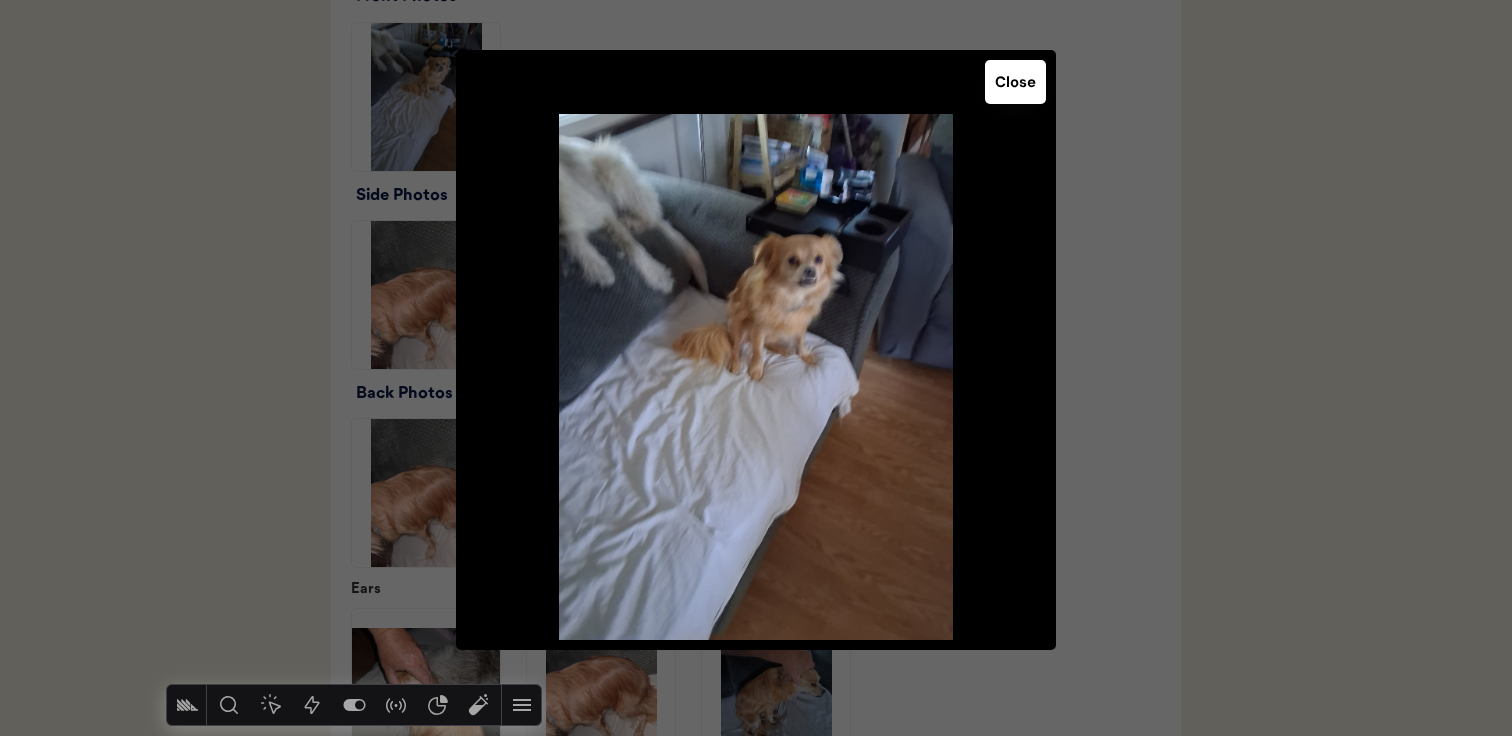 click at bounding box center (756, 368) 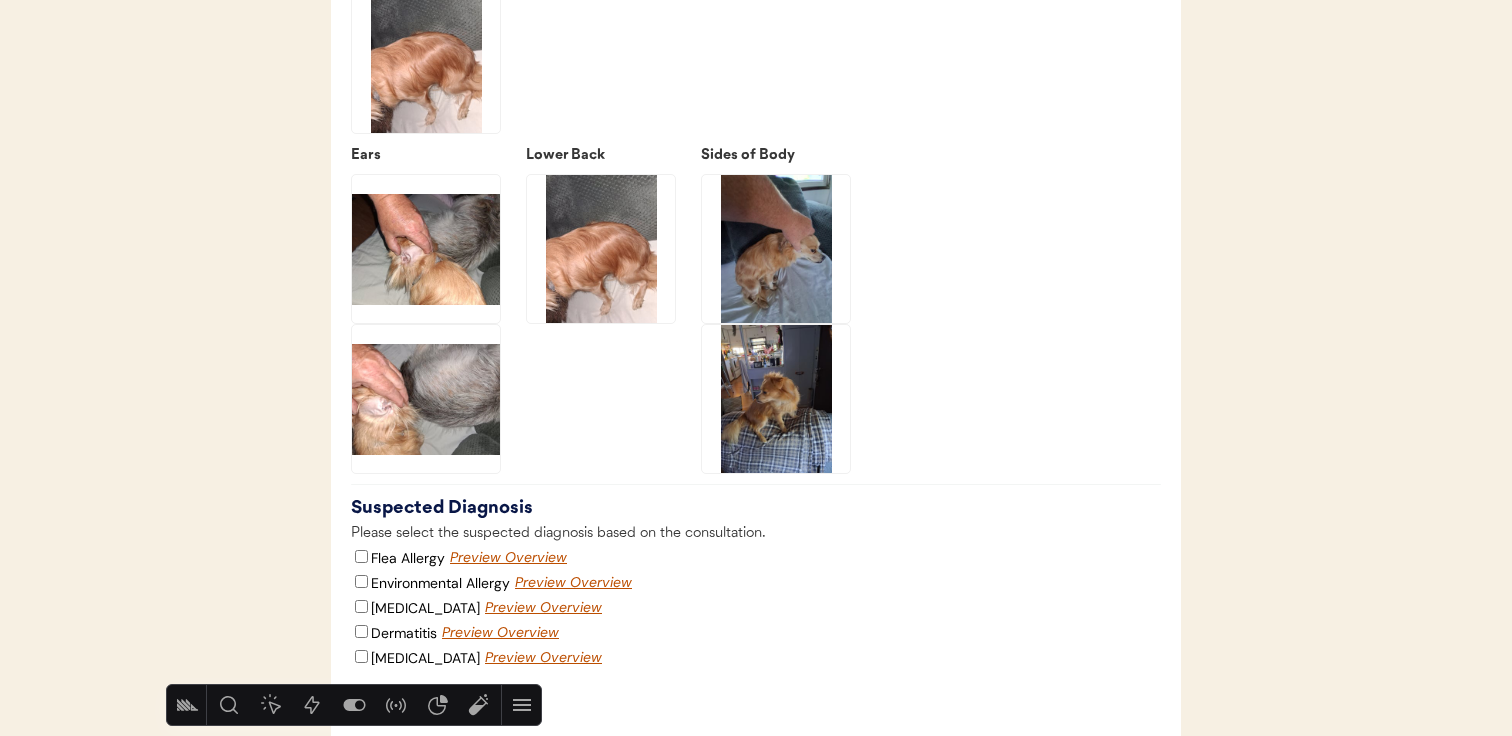 scroll, scrollTop: 2836, scrollLeft: 0, axis: vertical 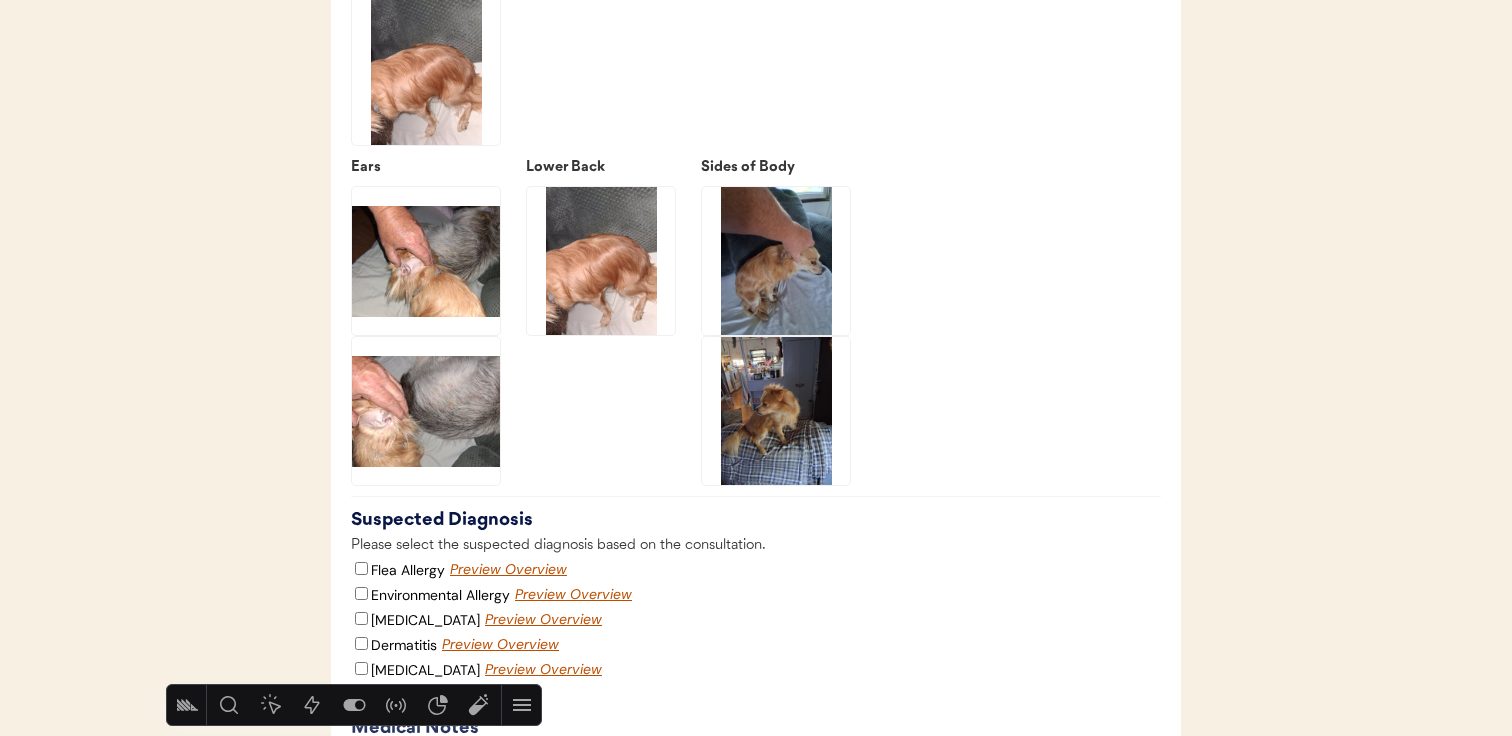 click 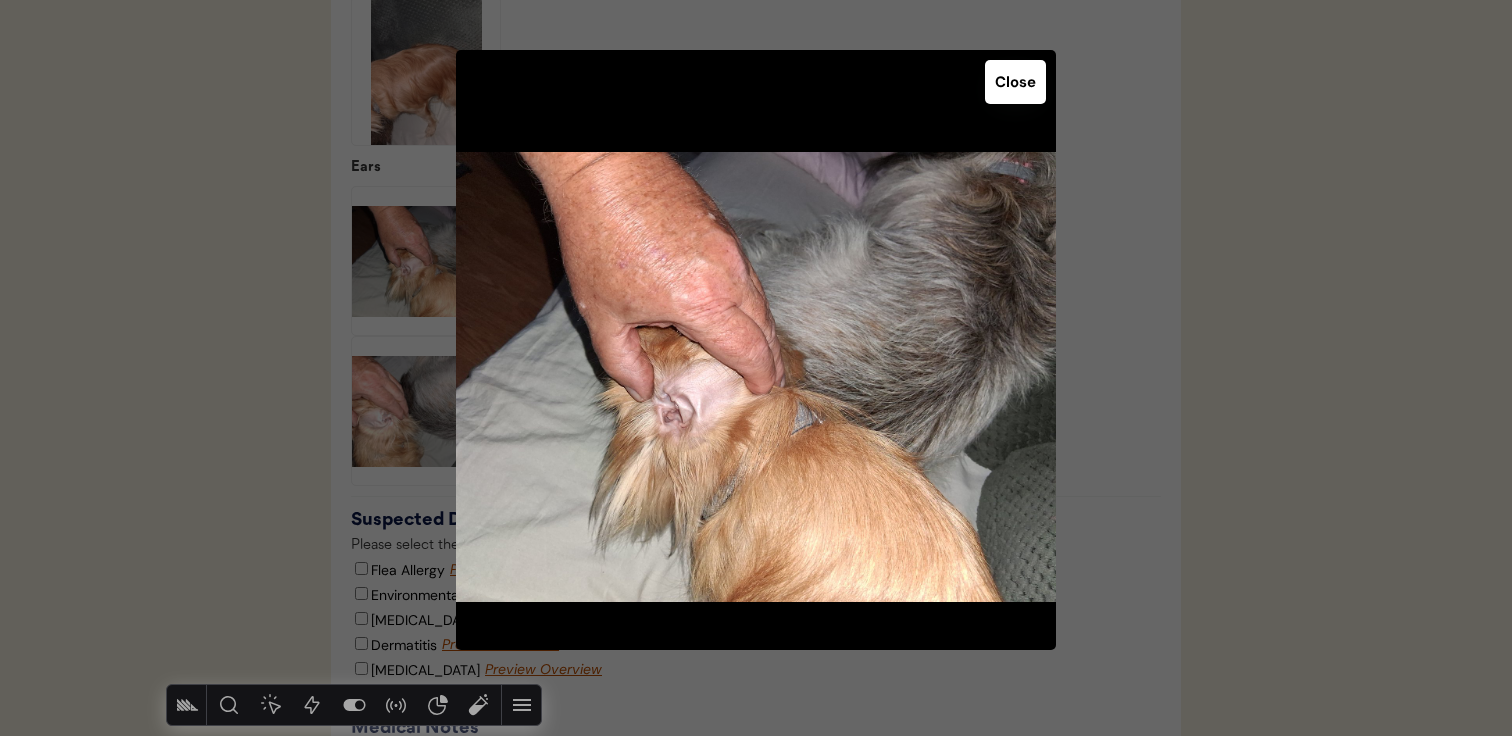 click at bounding box center [756, 368] 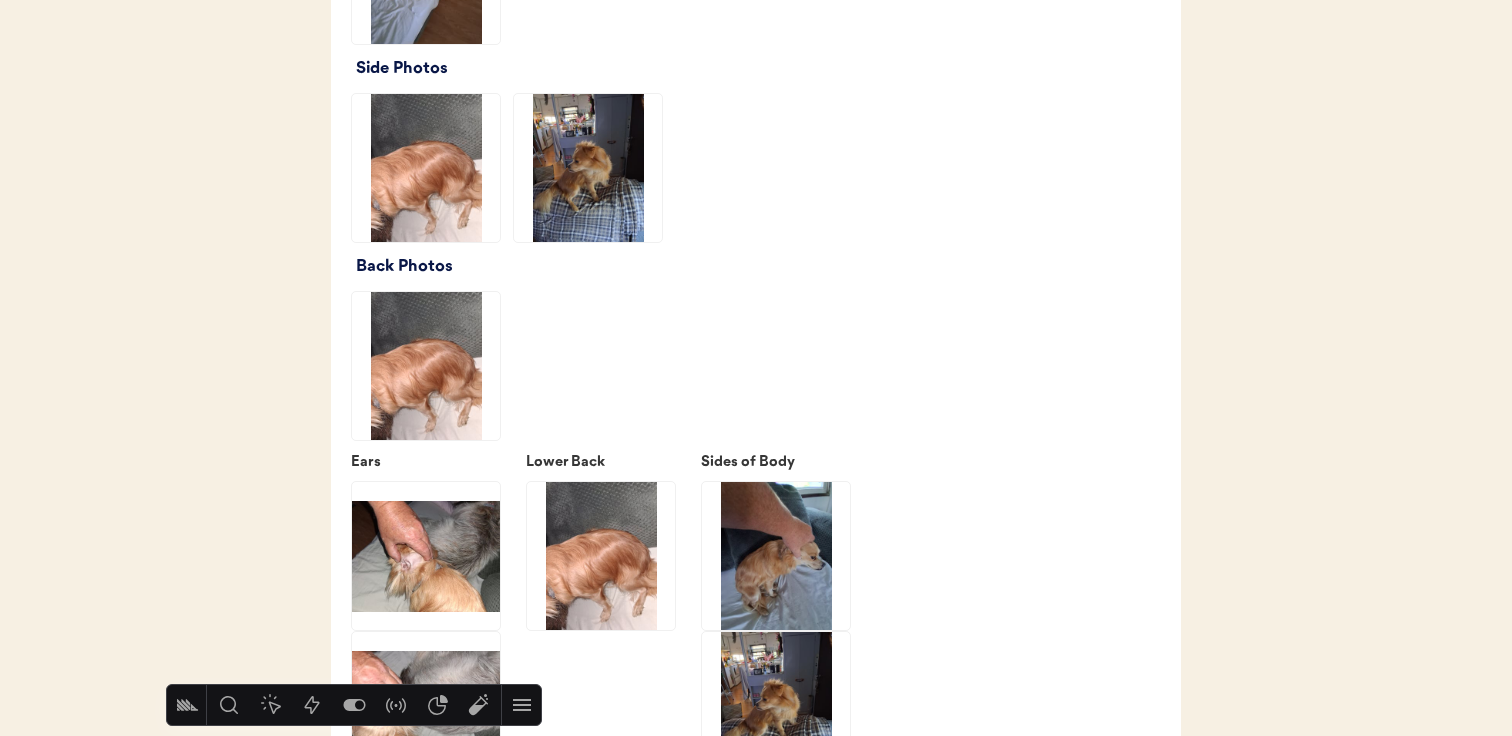 scroll, scrollTop: 2511, scrollLeft: 0, axis: vertical 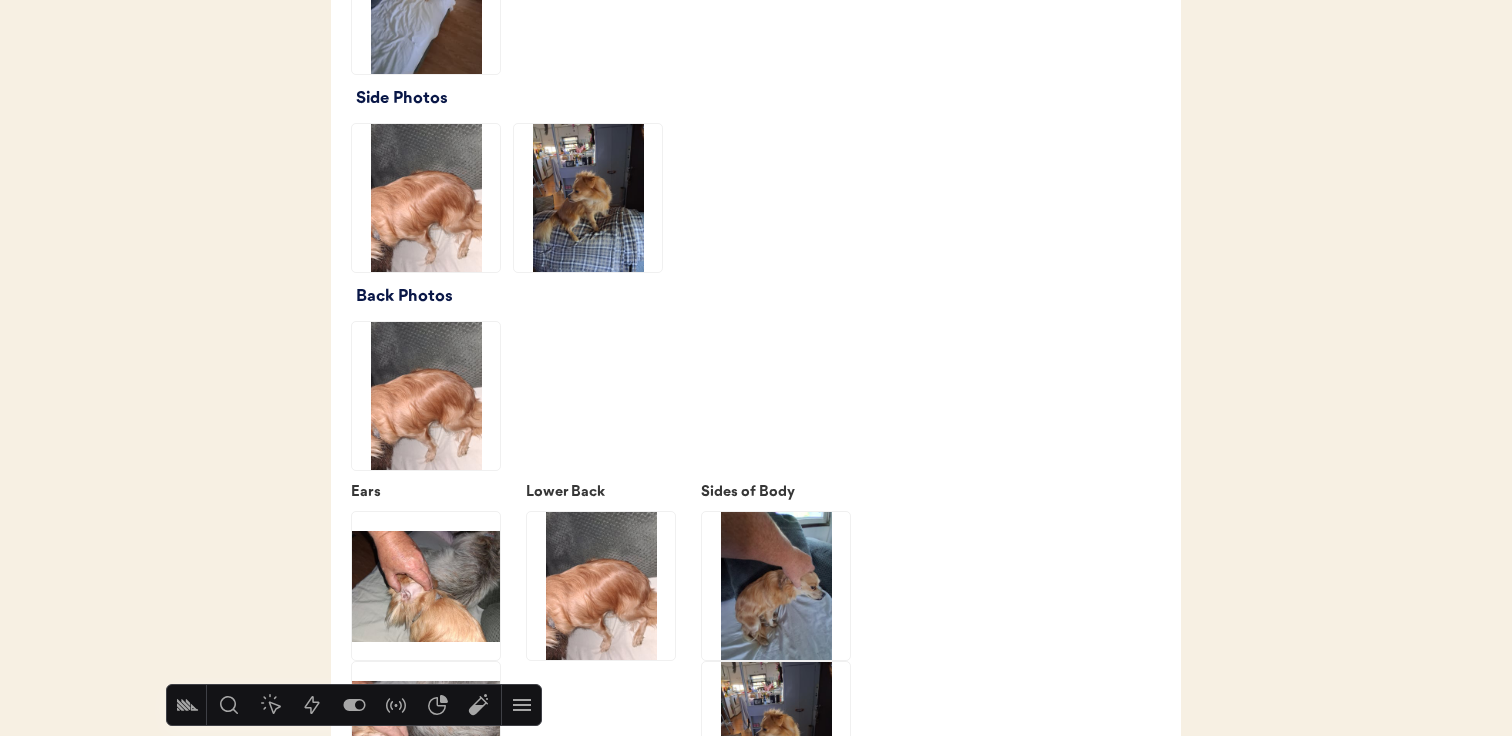 click 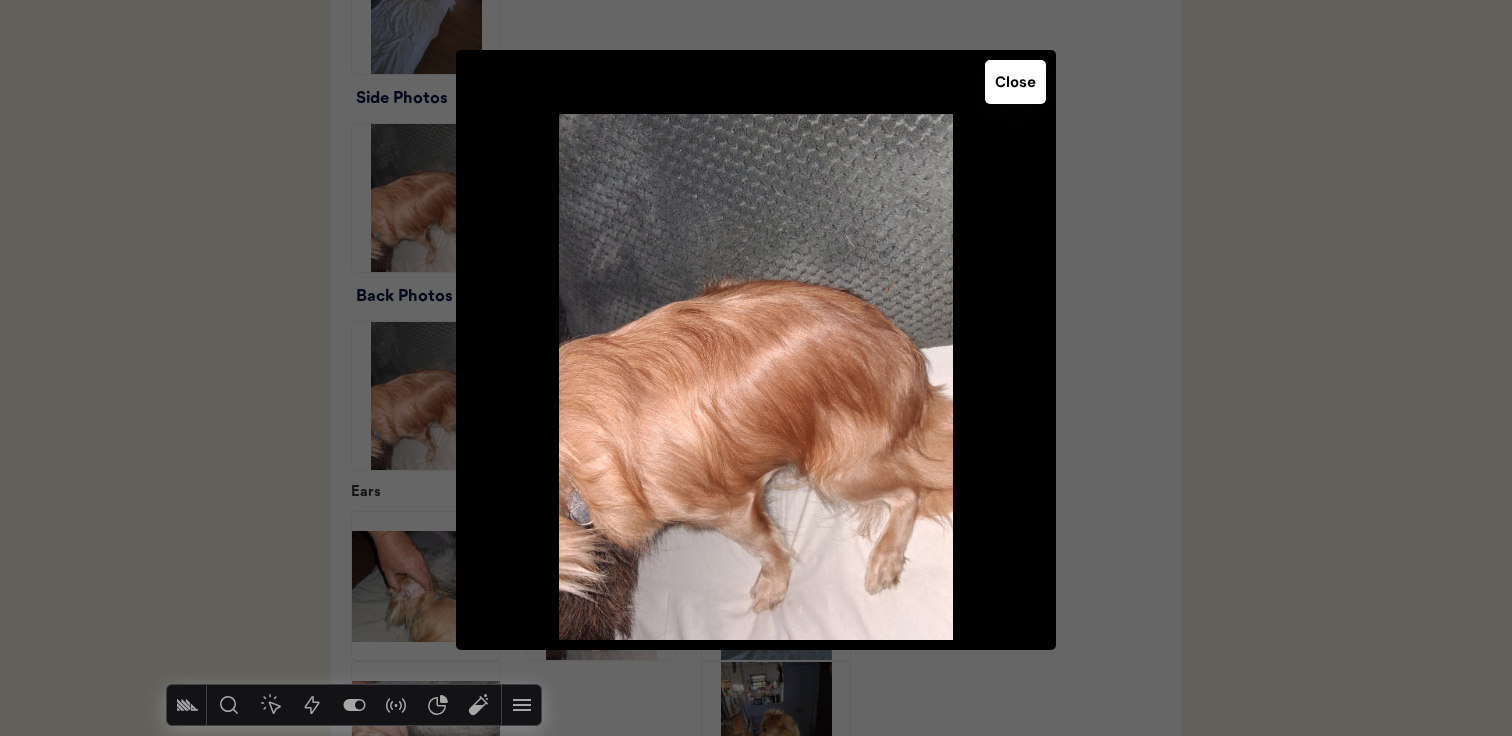 click at bounding box center [756, 368] 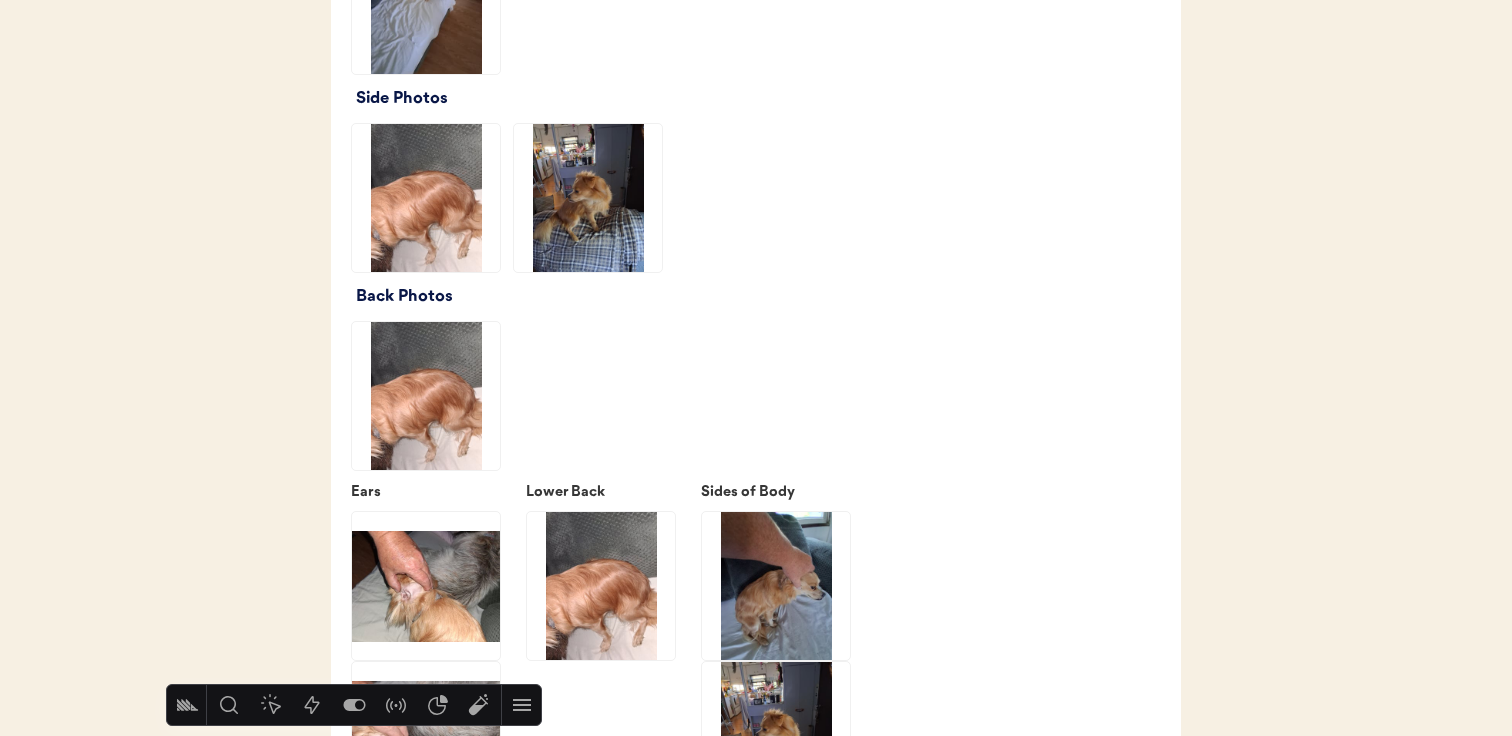 click 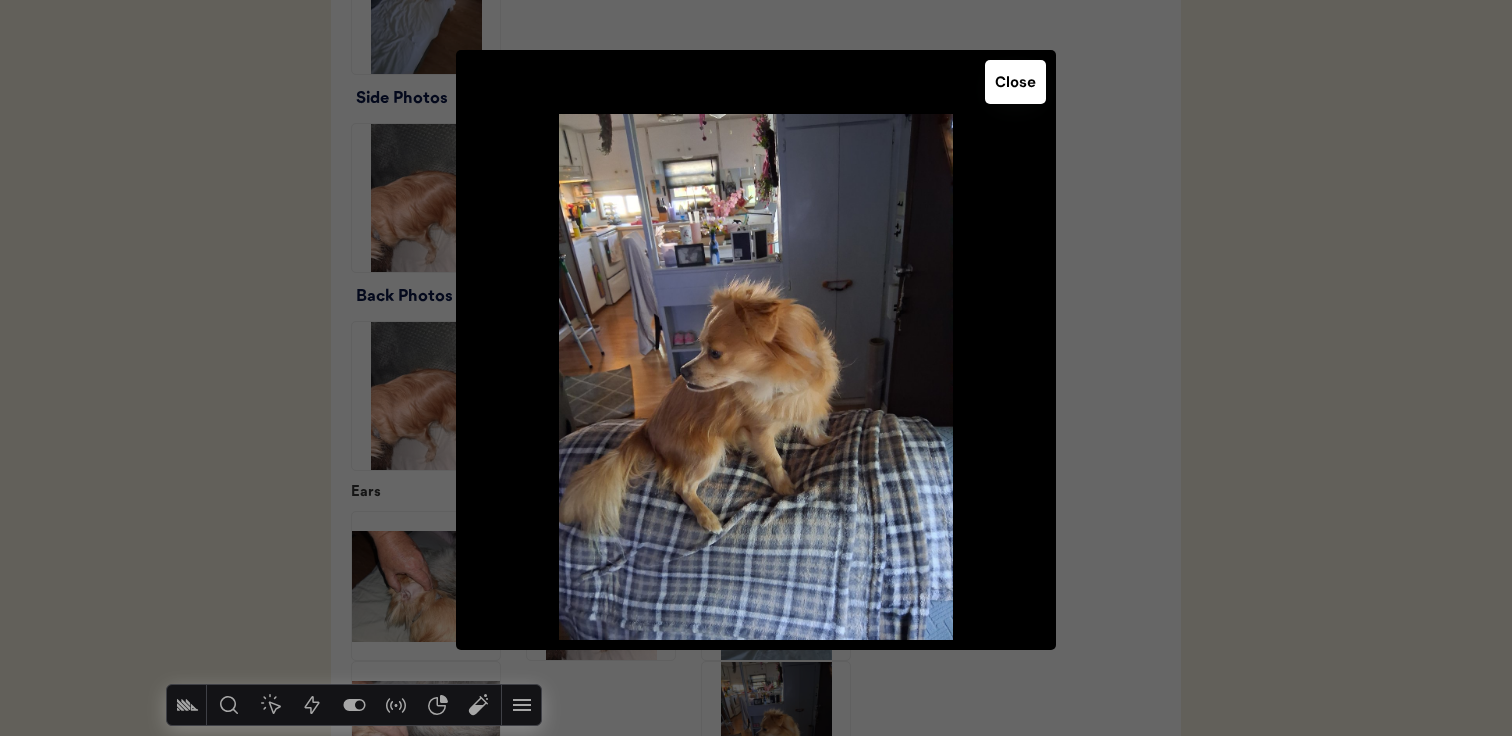 click at bounding box center (756, 368) 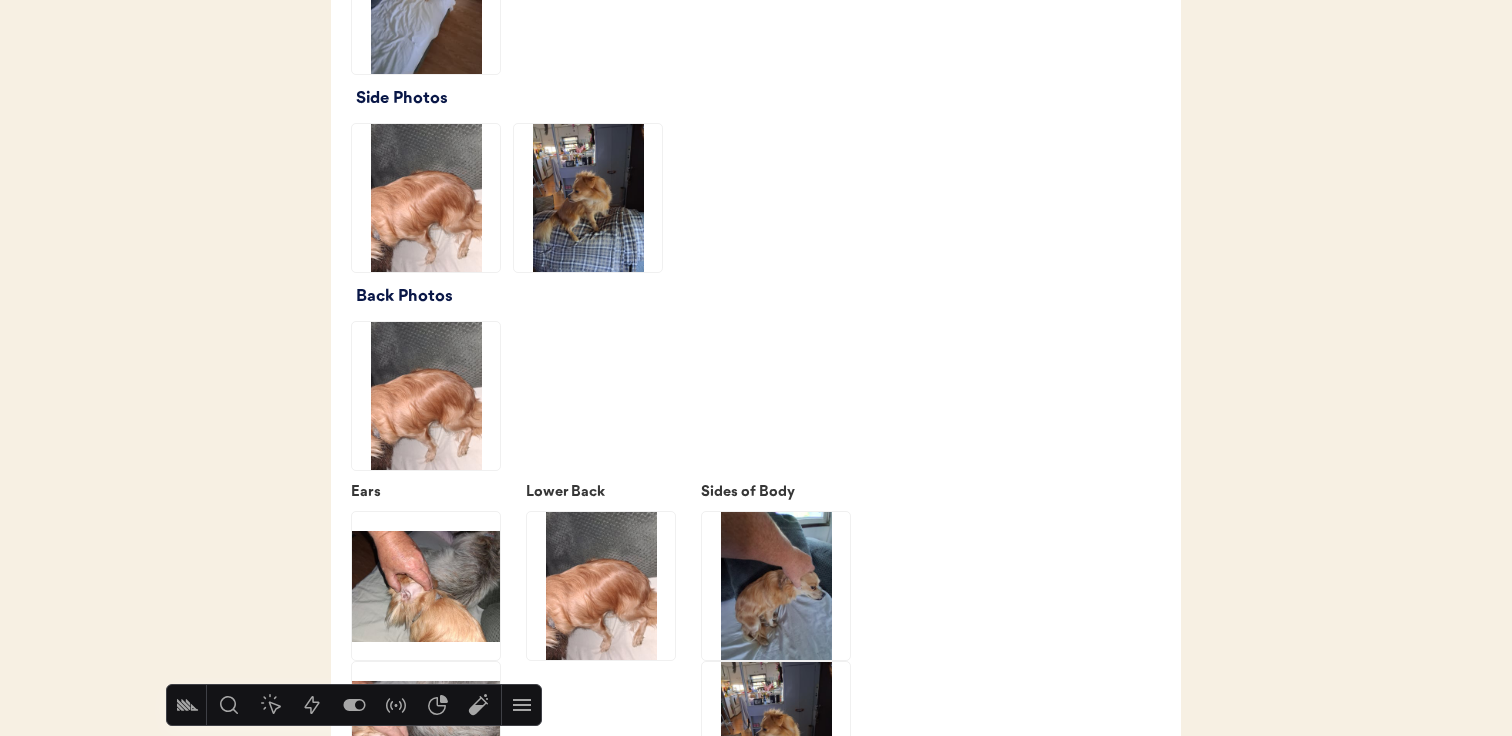 scroll, scrollTop: 2510, scrollLeft: 0, axis: vertical 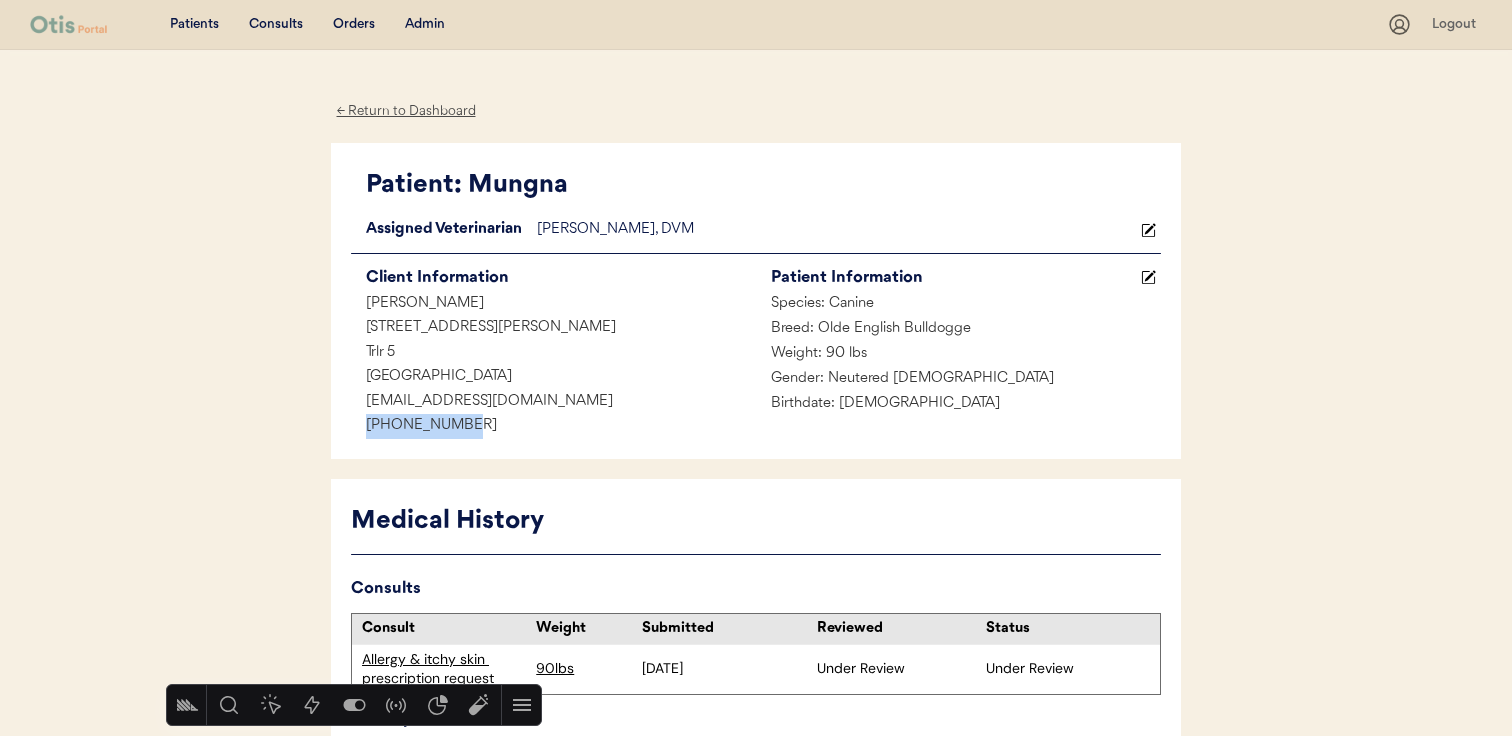 drag, startPoint x: 469, startPoint y: 429, endPoint x: 280, endPoint y: 427, distance: 189.01057 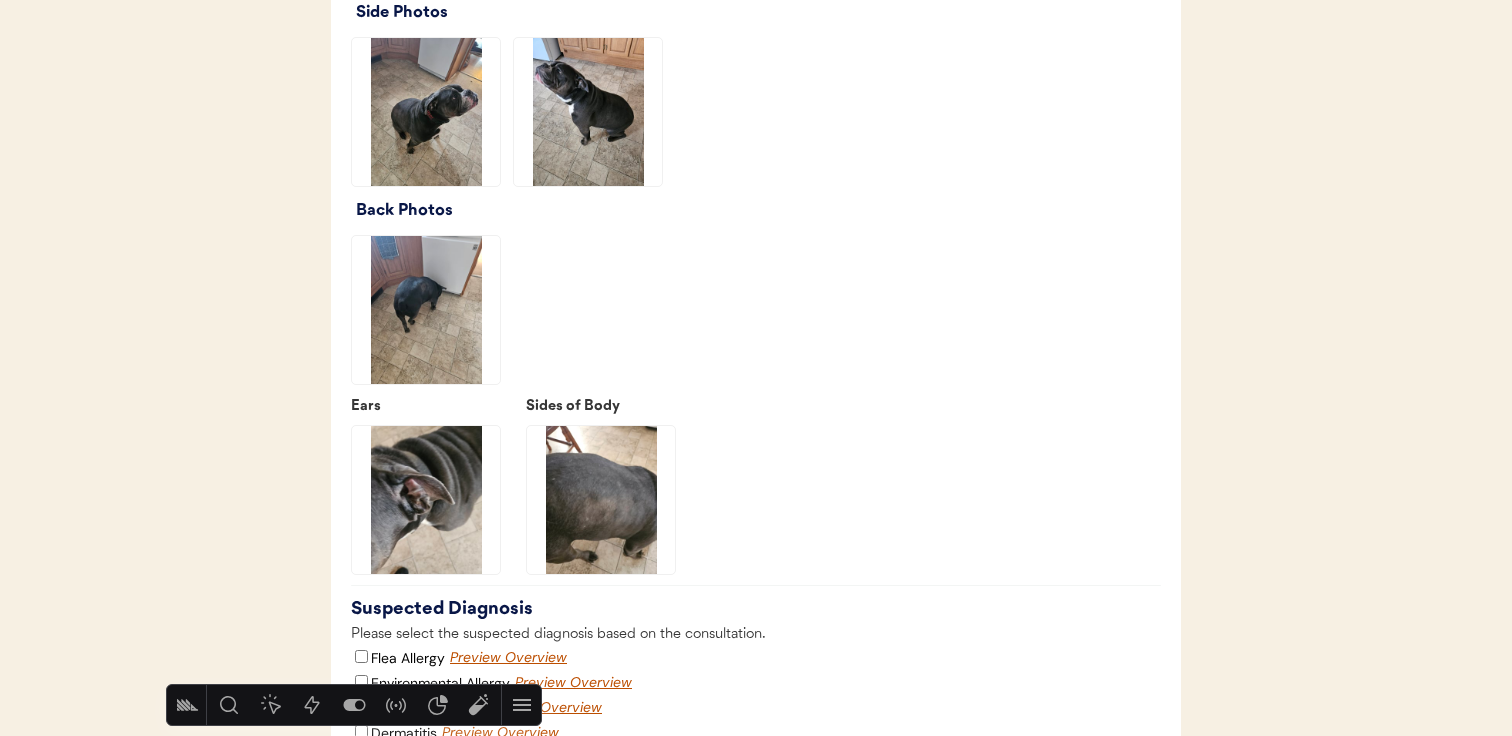 scroll, scrollTop: 2693, scrollLeft: 0, axis: vertical 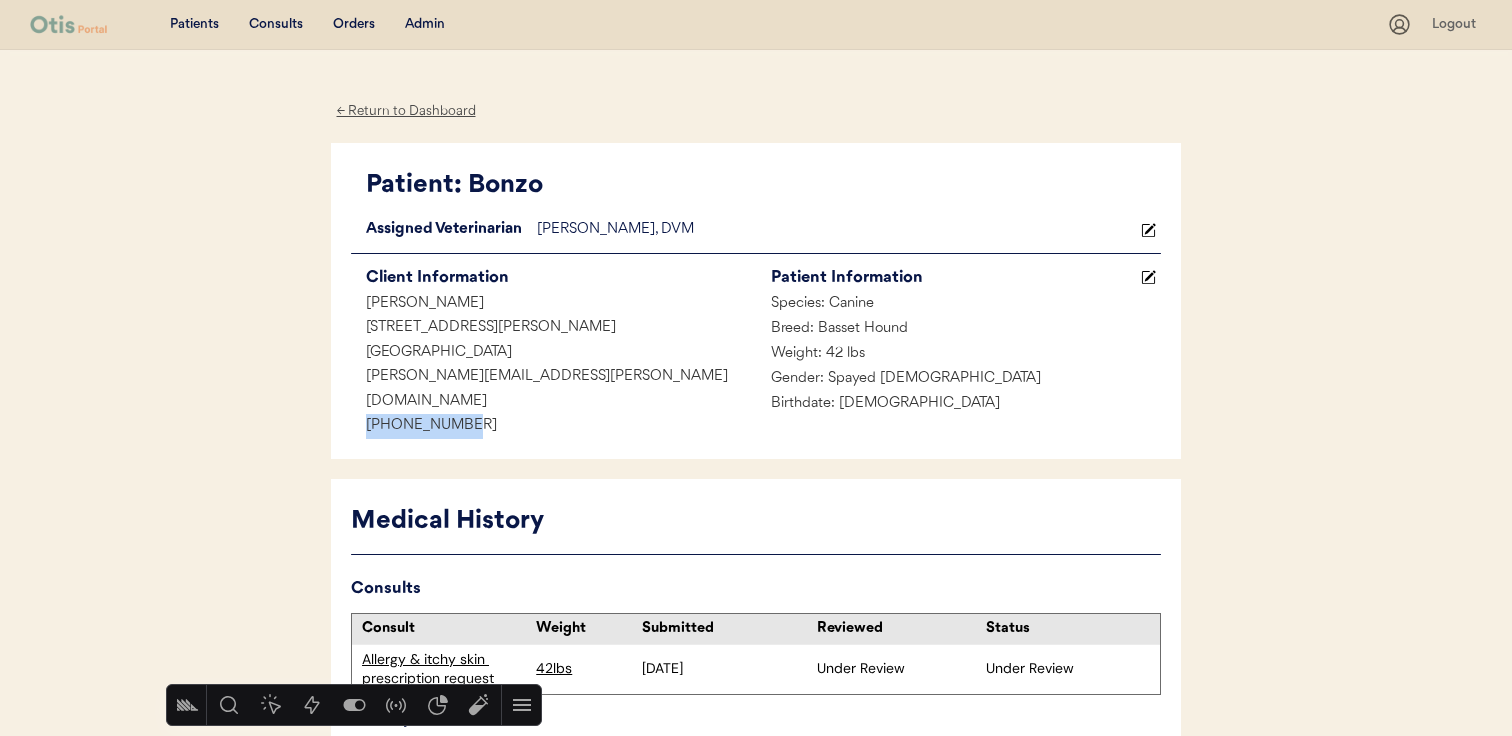 drag, startPoint x: 475, startPoint y: 392, endPoint x: 331, endPoint y: 392, distance: 144 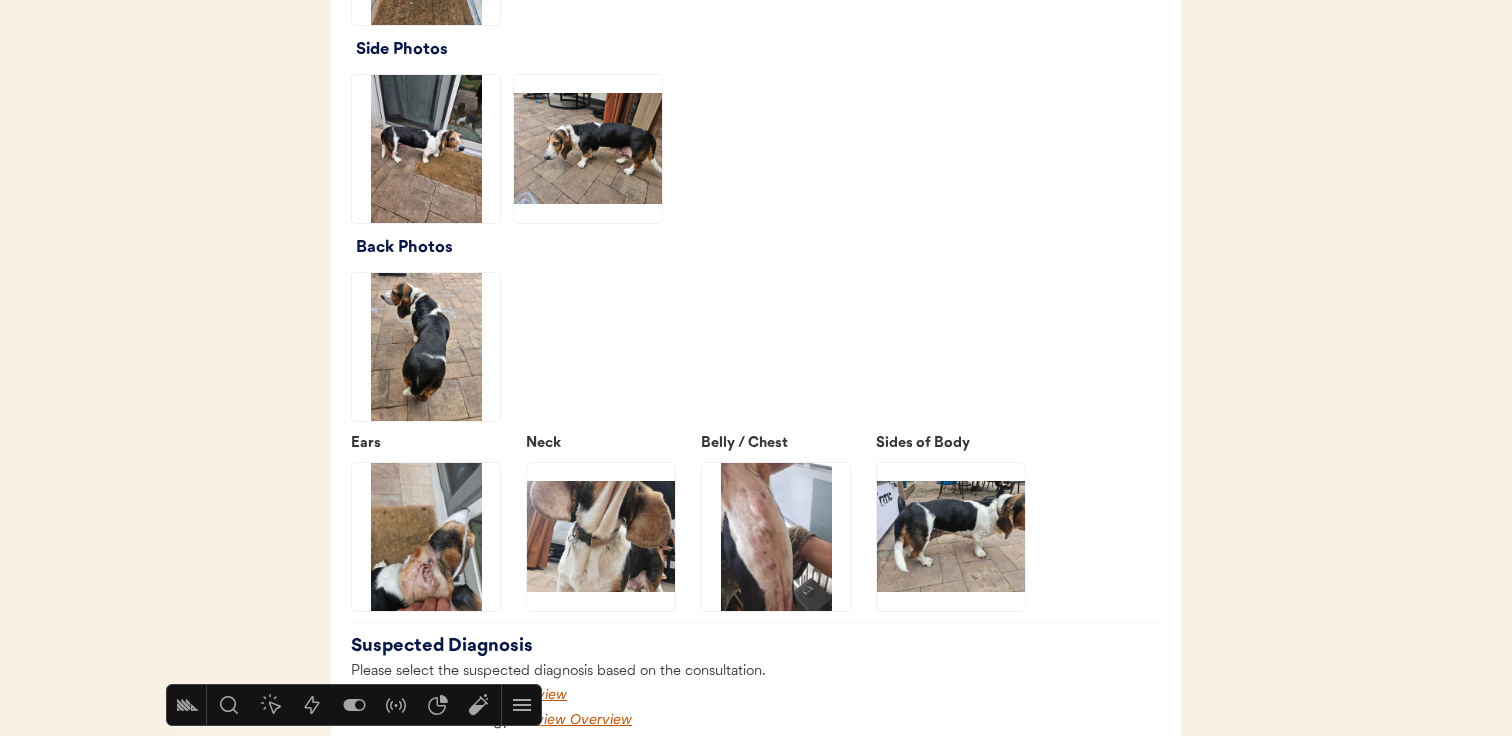 scroll, scrollTop: 2855, scrollLeft: 0, axis: vertical 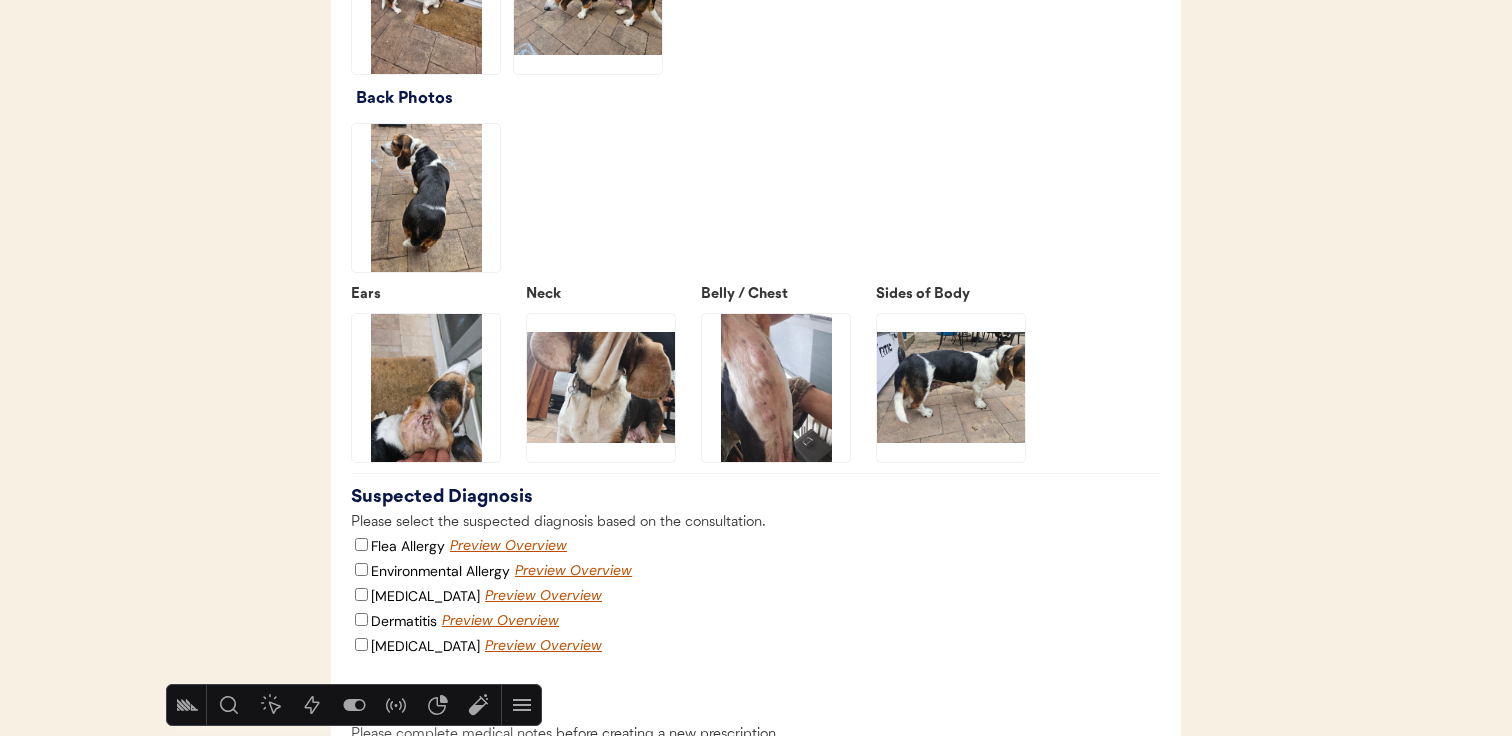 click 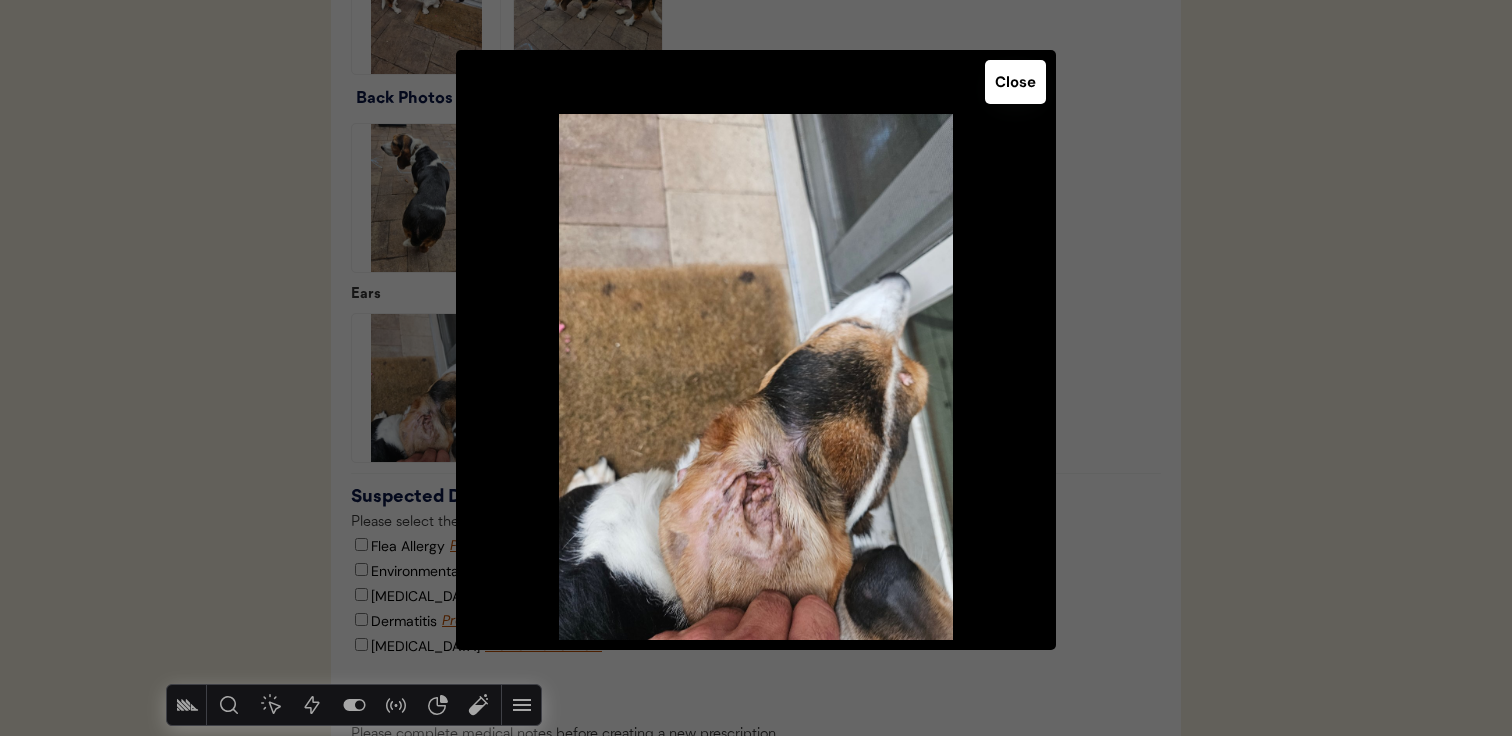 click at bounding box center (756, 368) 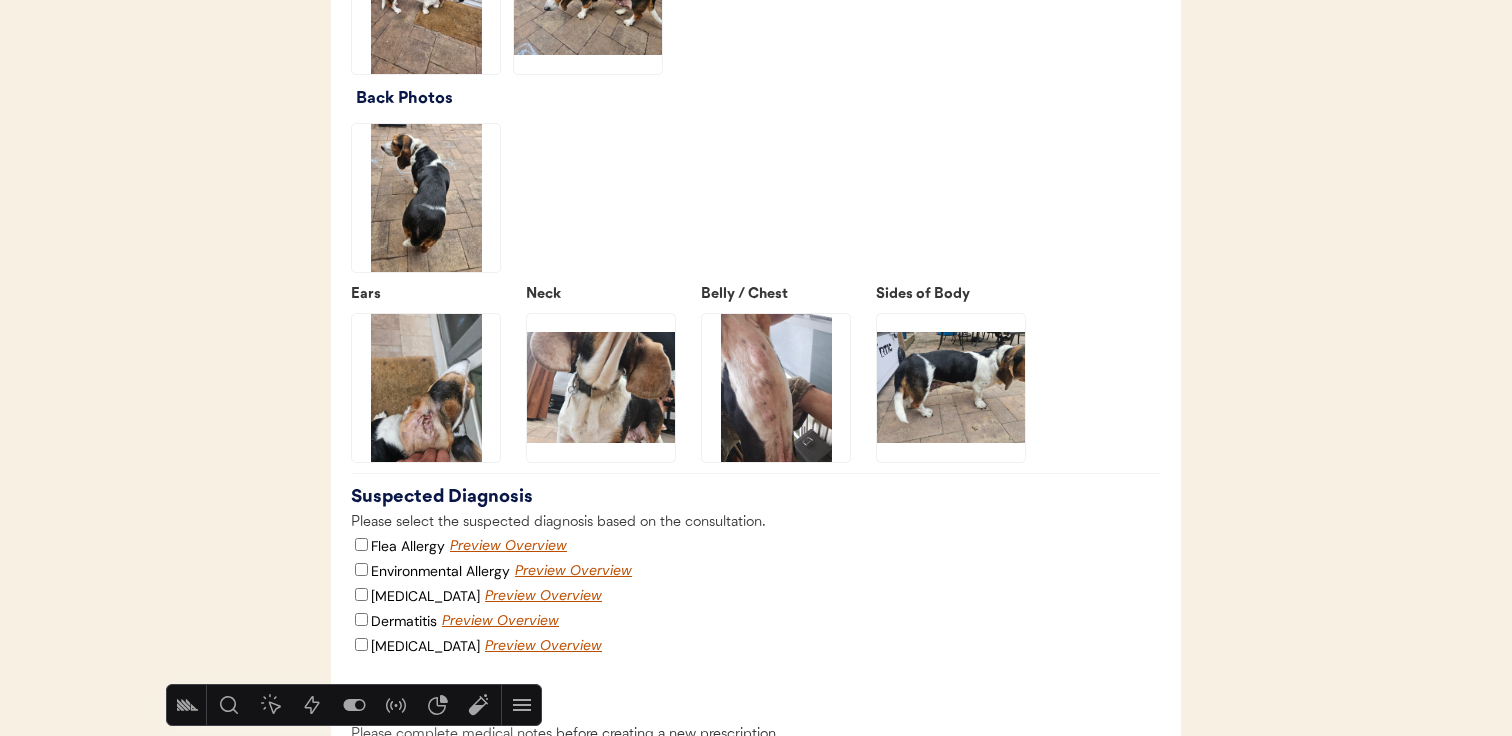 click 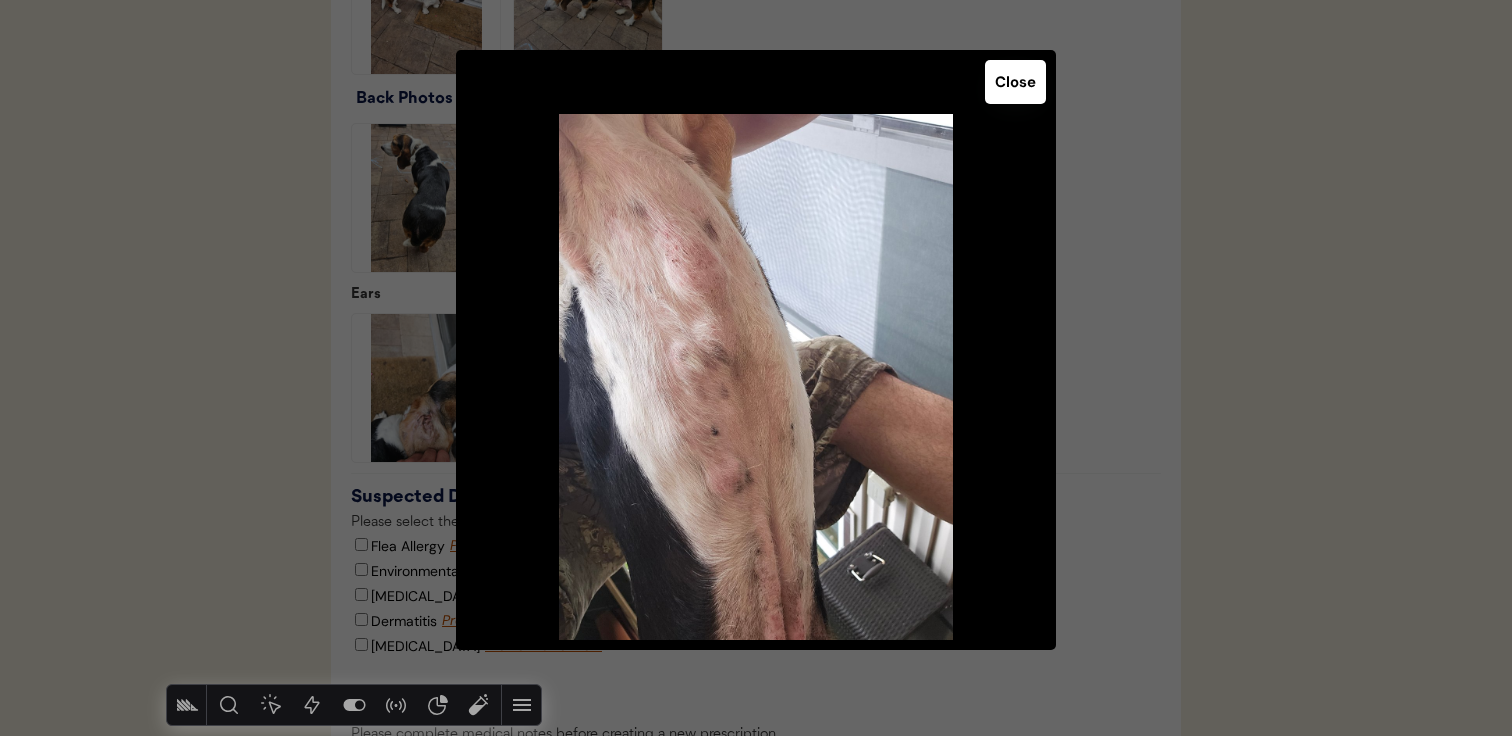 click at bounding box center [756, 368] 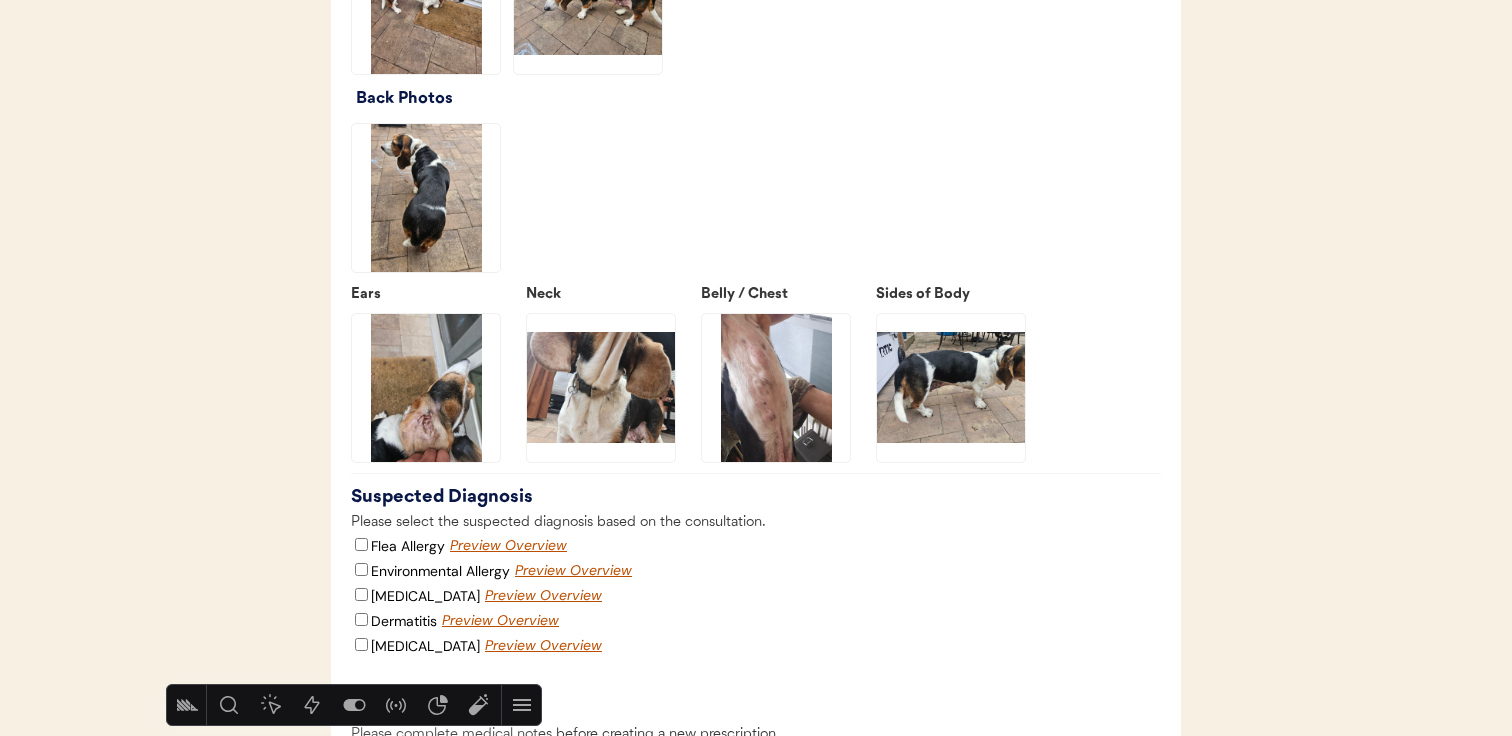 click 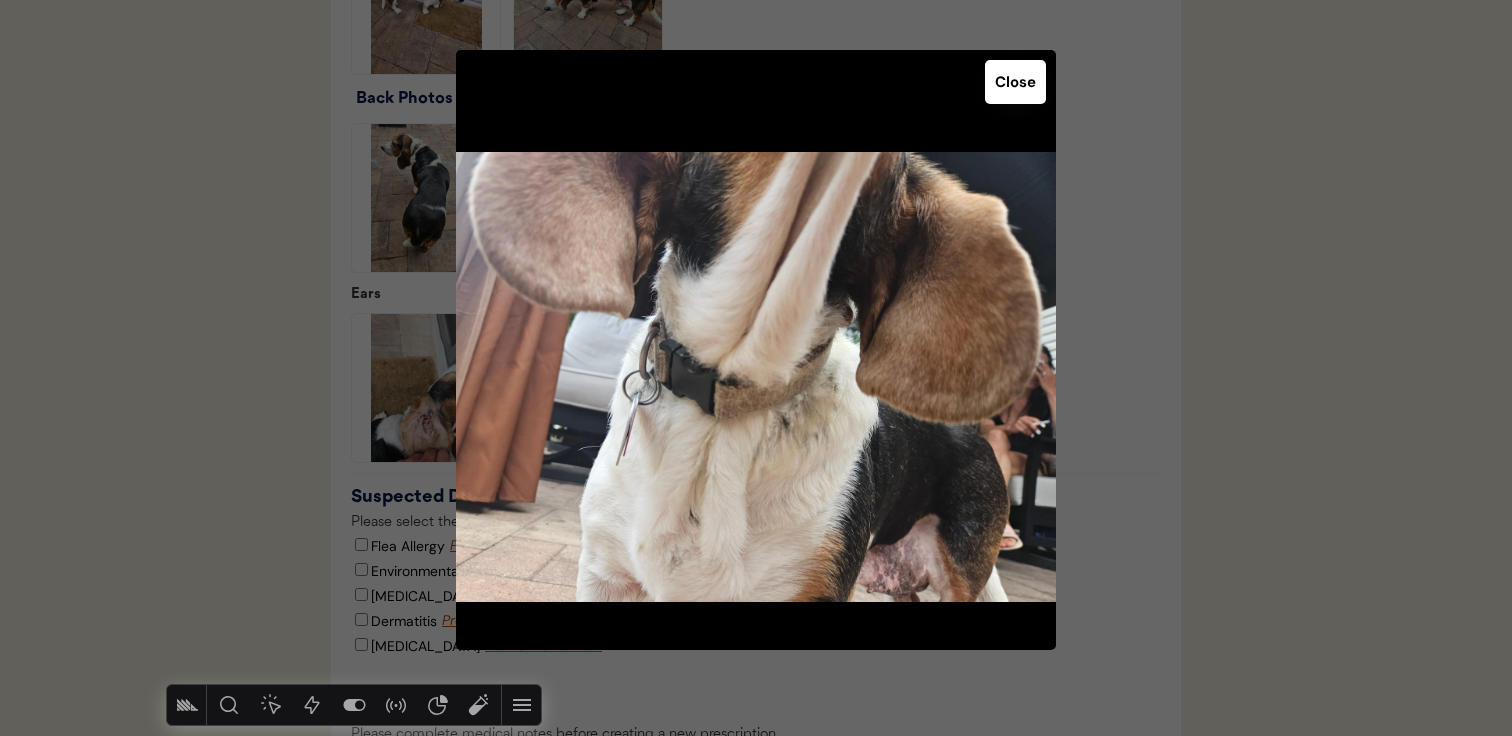 click at bounding box center [756, 368] 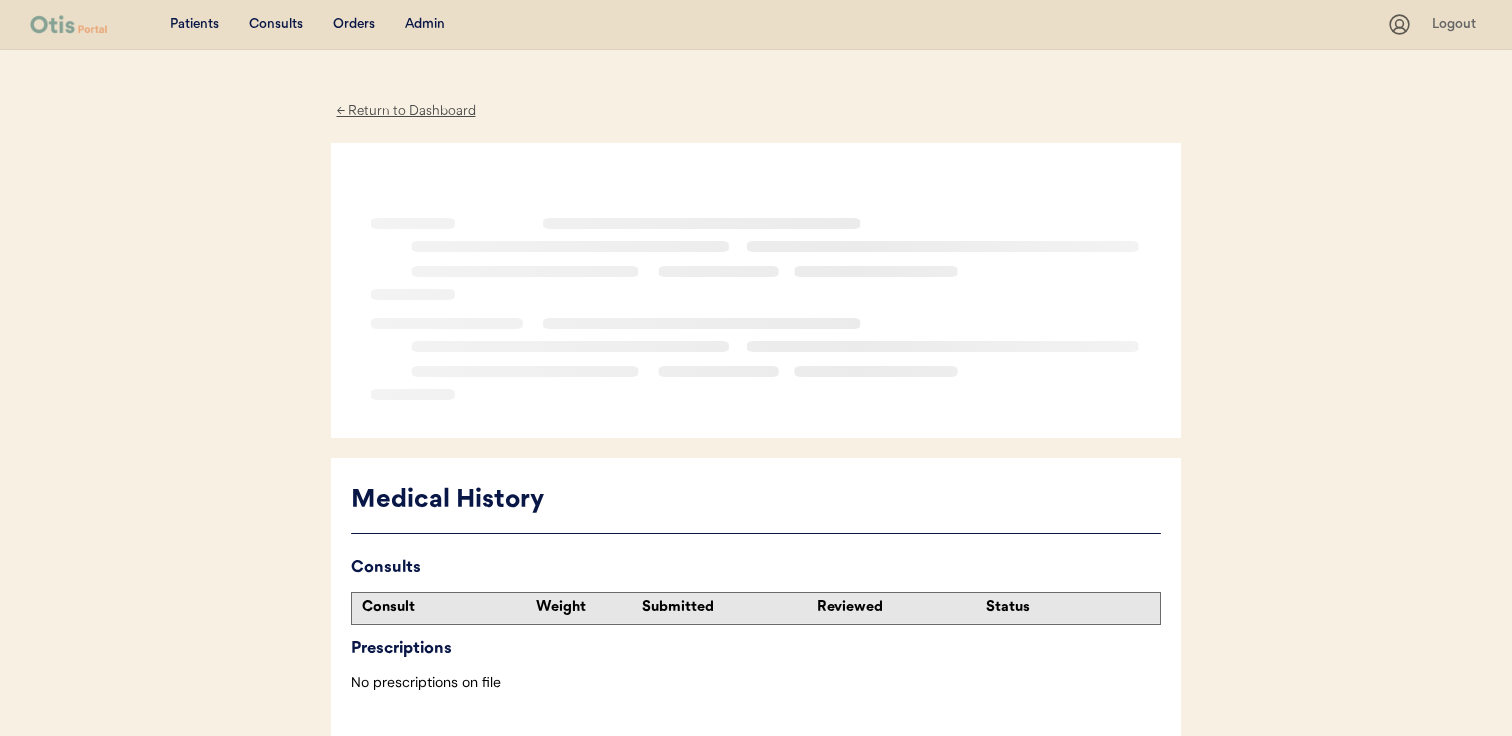 scroll, scrollTop: 0, scrollLeft: 0, axis: both 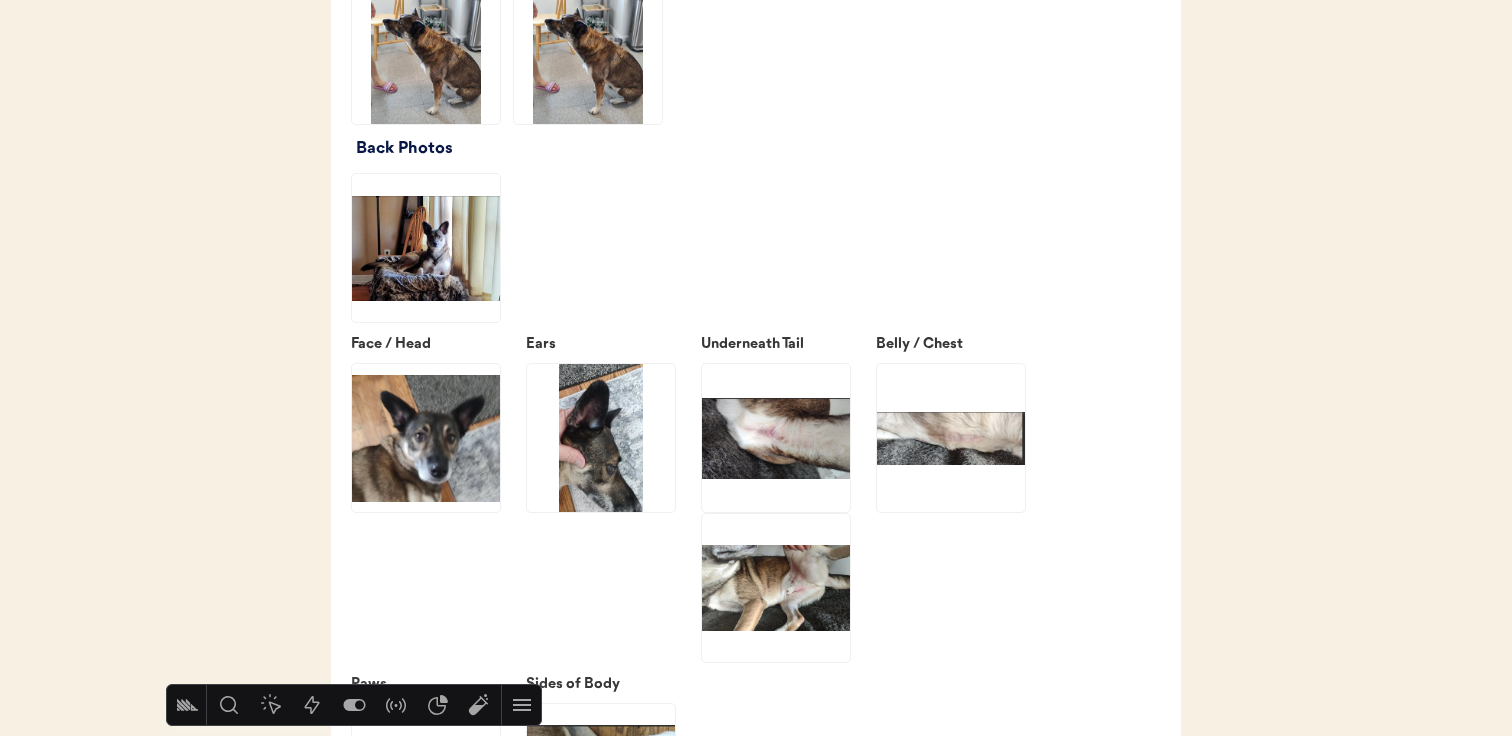 click 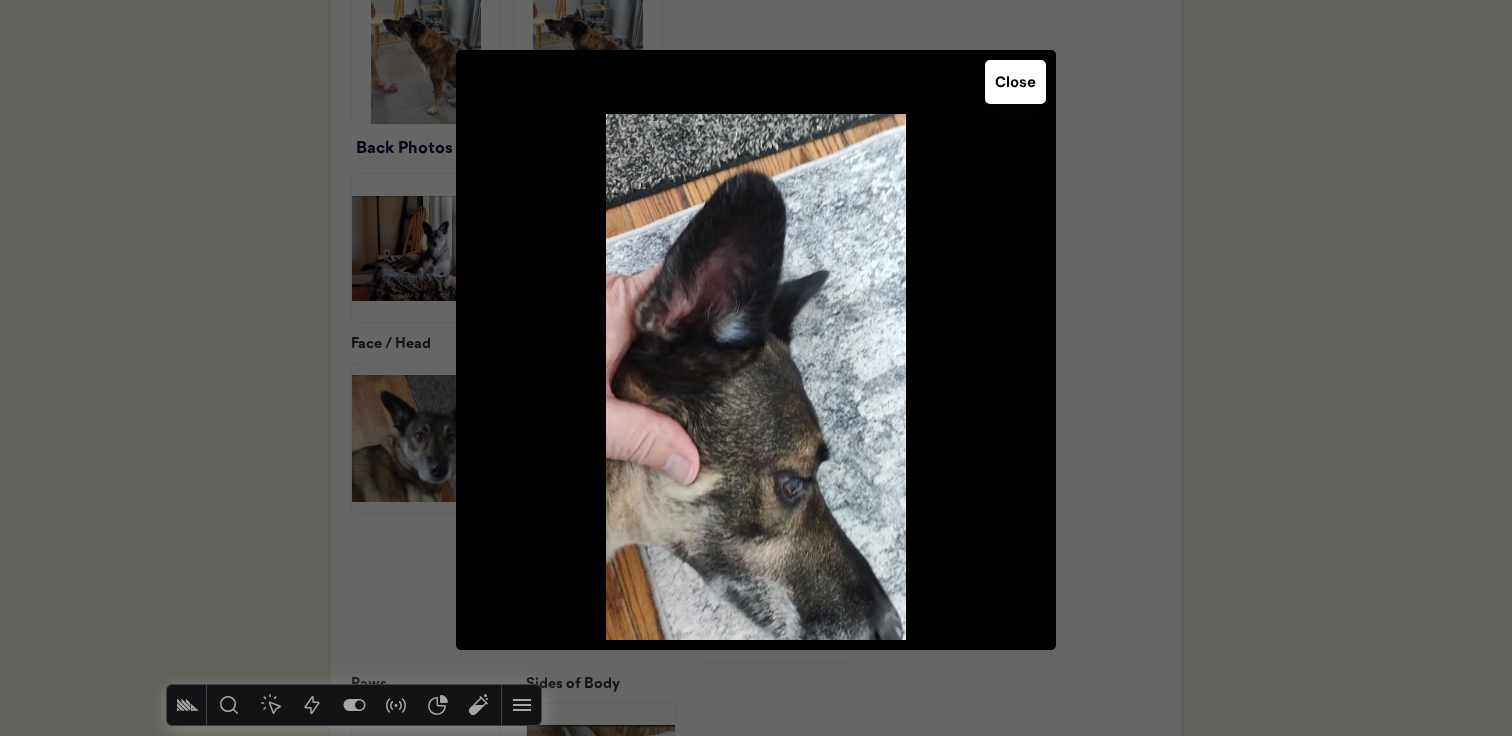 click at bounding box center [756, 368] 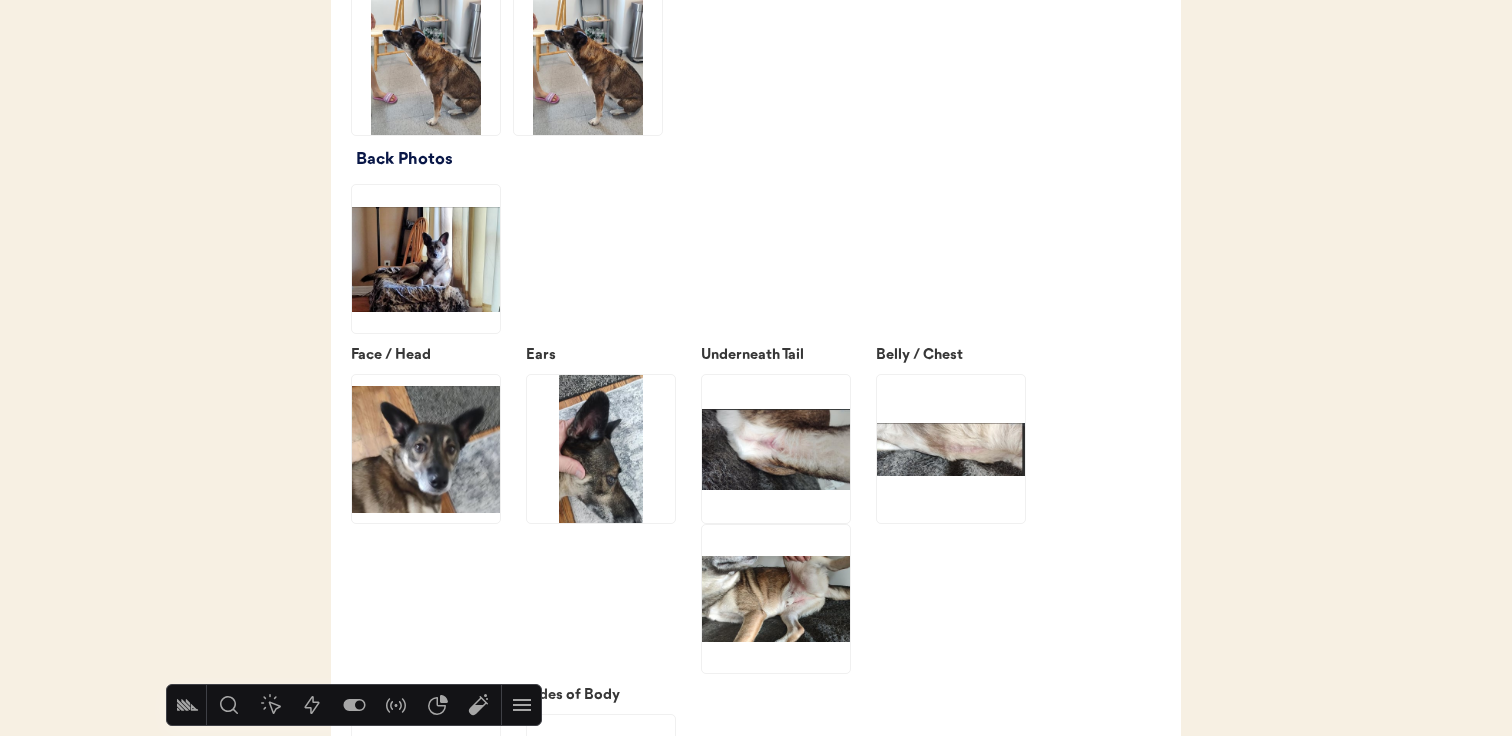 scroll, scrollTop: 2720, scrollLeft: 0, axis: vertical 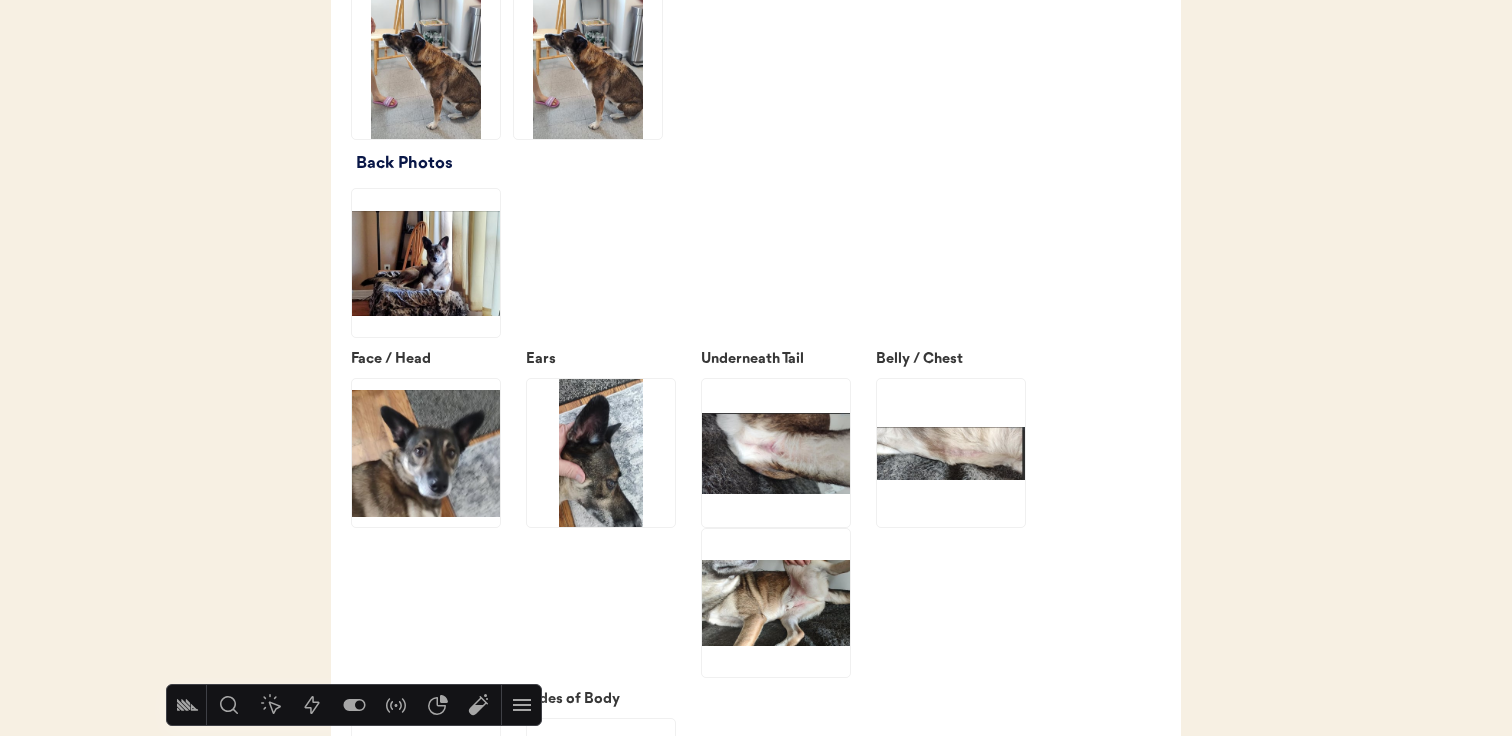 click 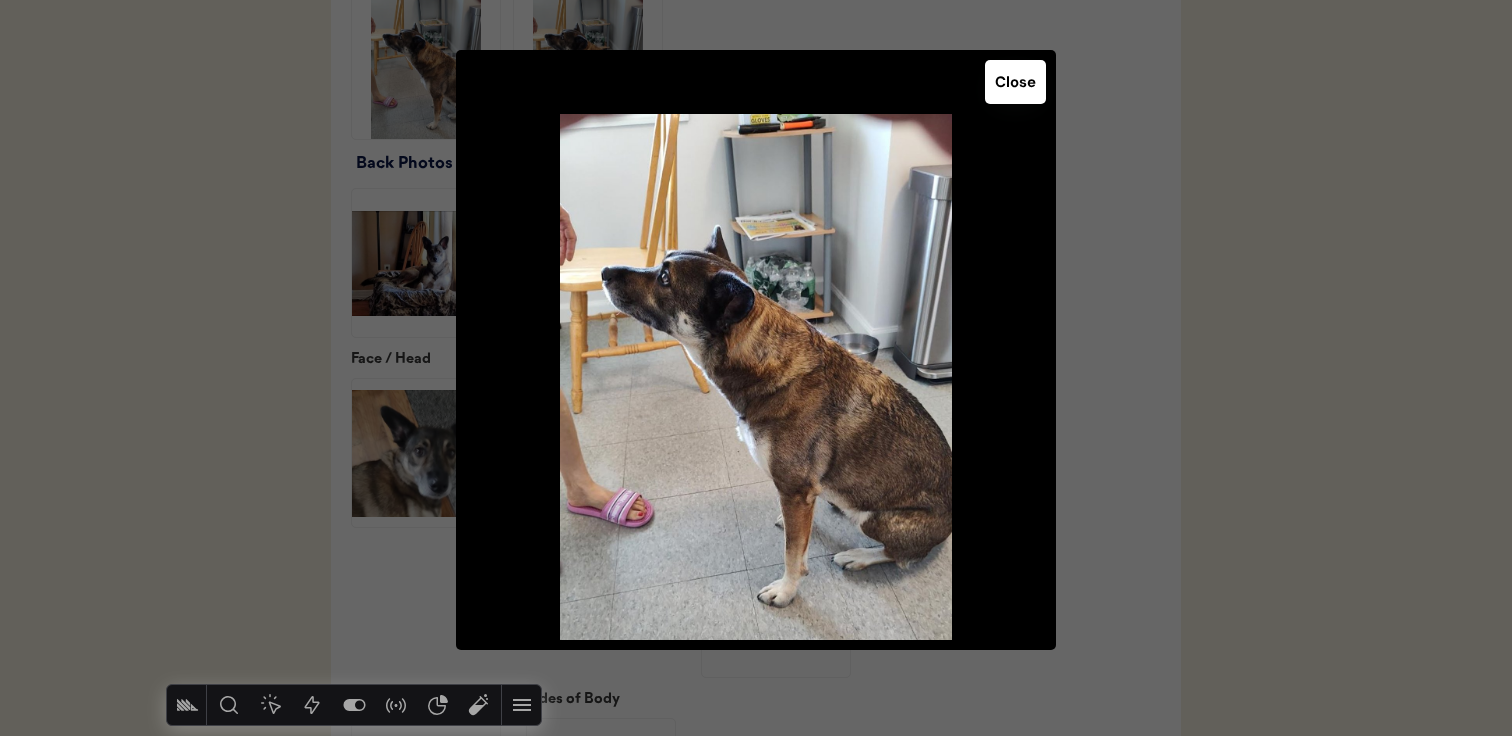 click at bounding box center [756, 368] 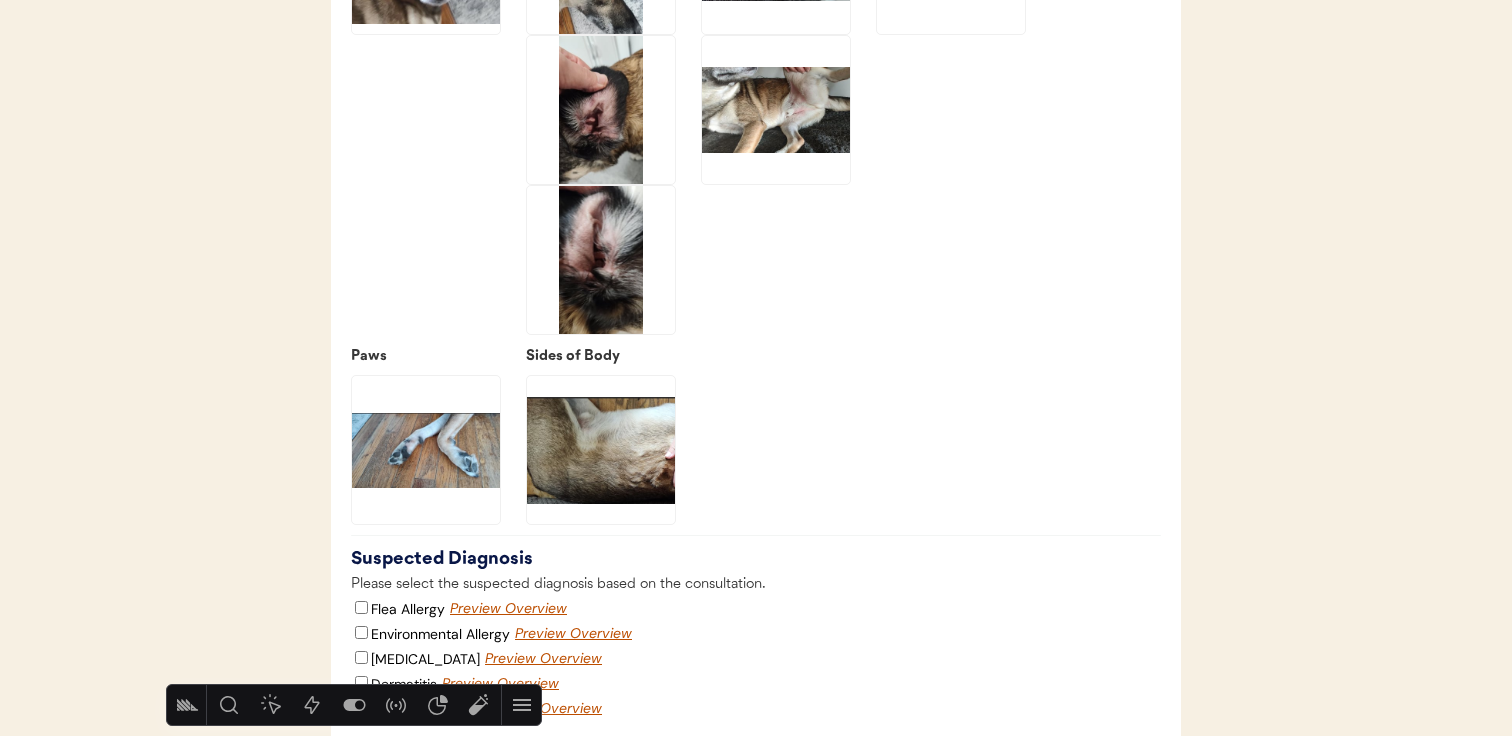 scroll, scrollTop: 3252, scrollLeft: 0, axis: vertical 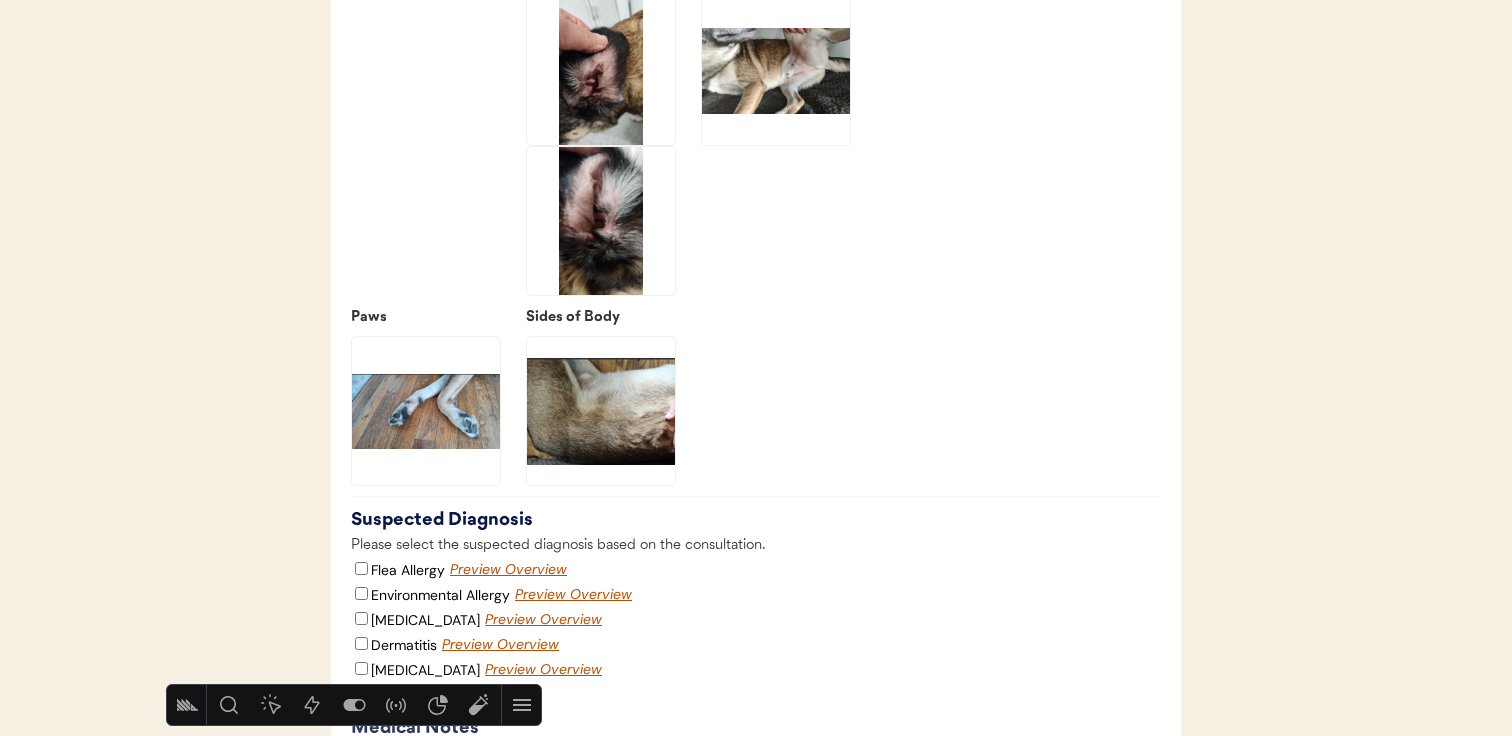 click 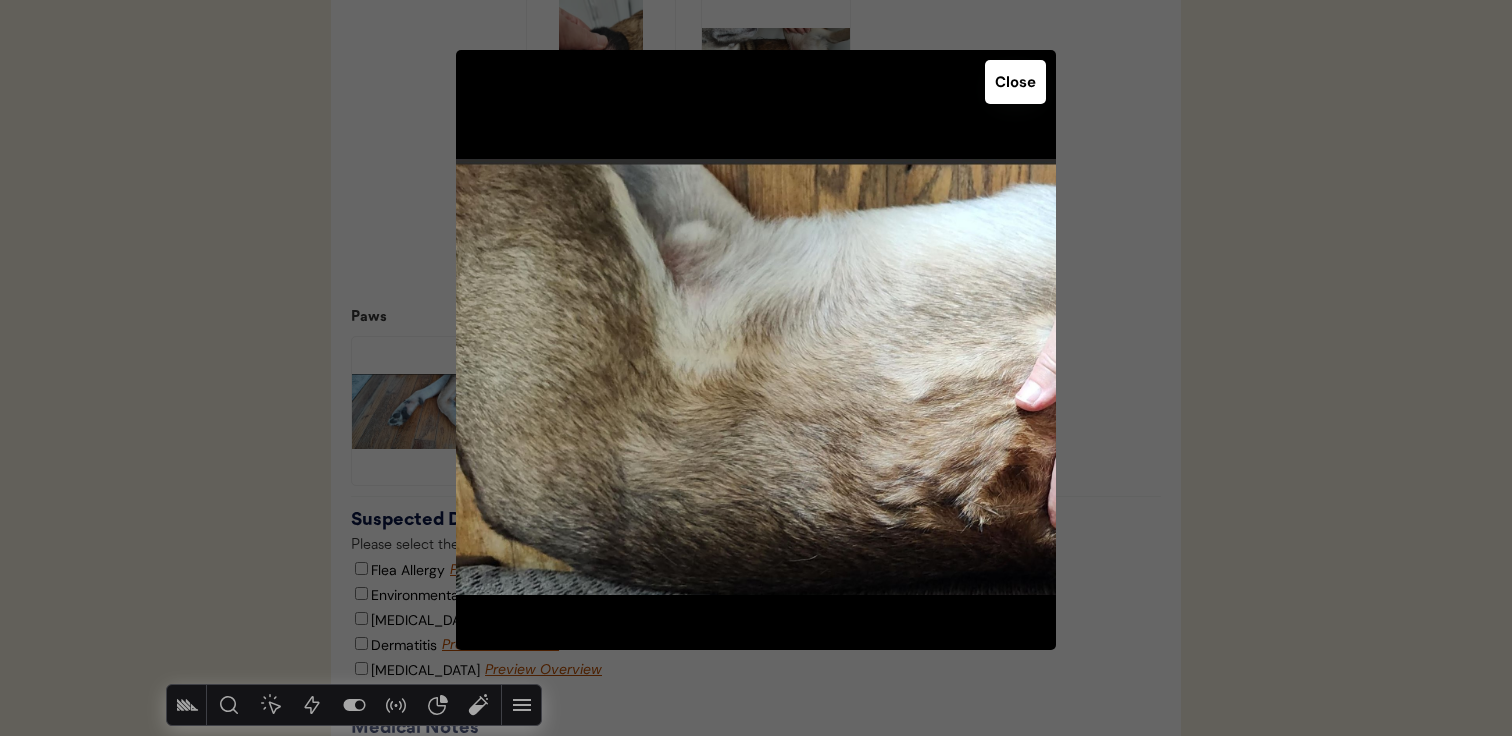click at bounding box center (756, 368) 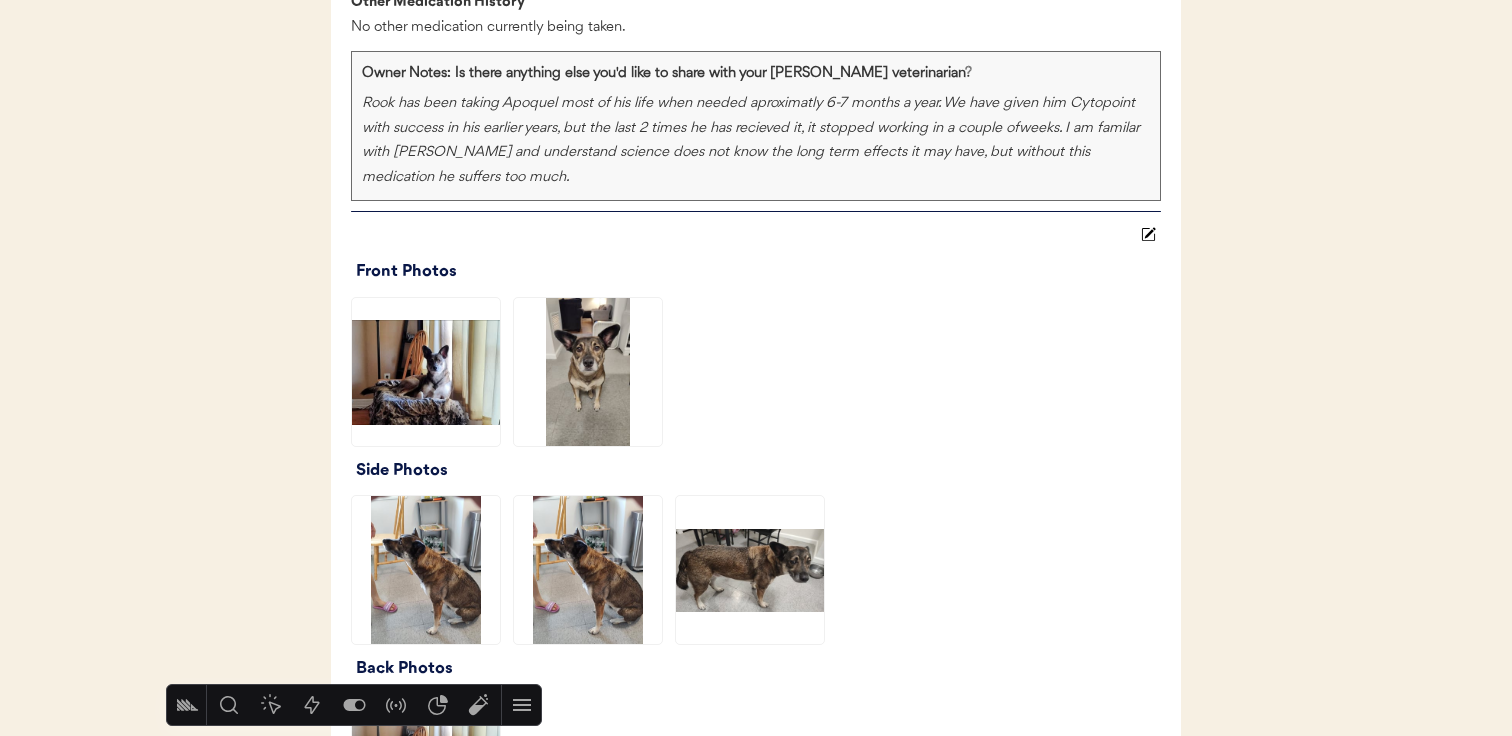 scroll, scrollTop: 2214, scrollLeft: 0, axis: vertical 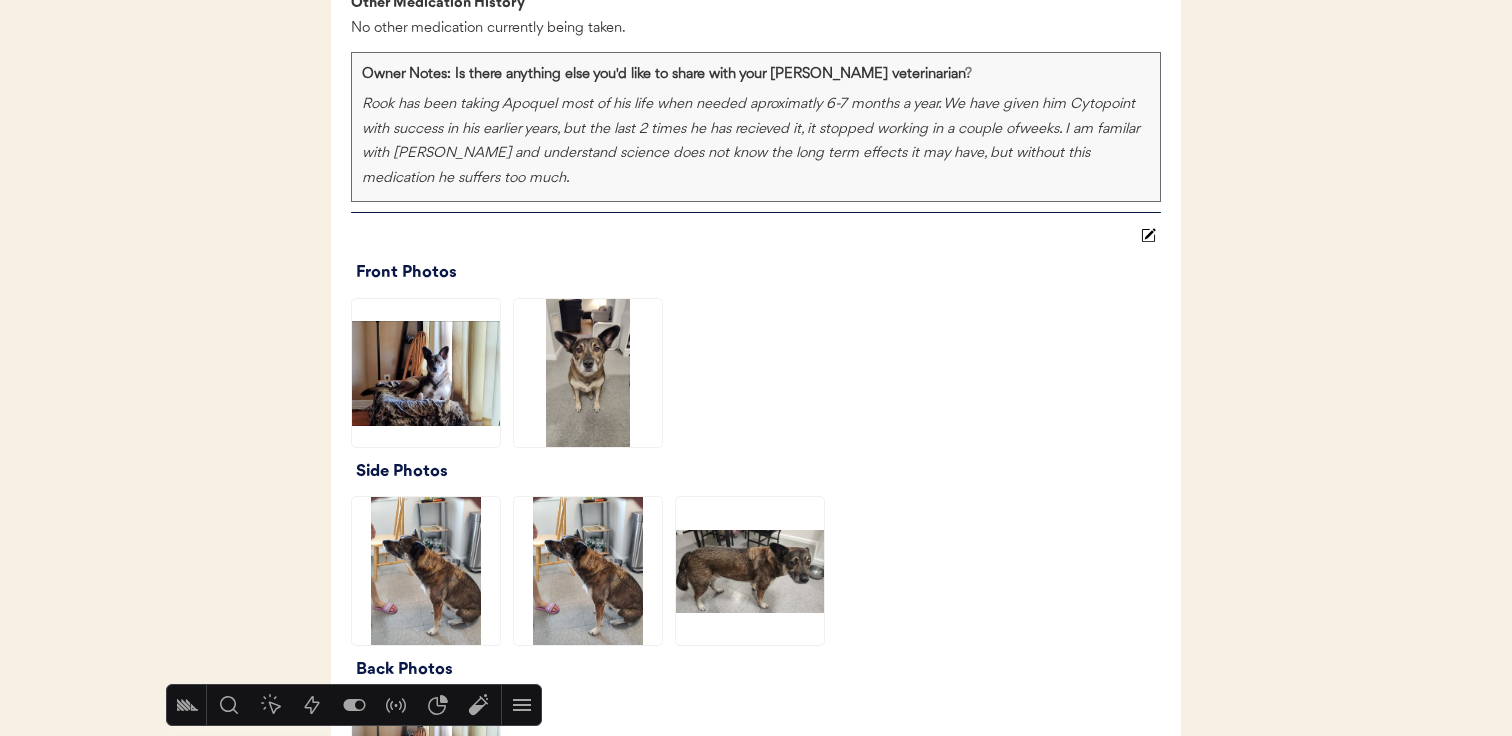 click 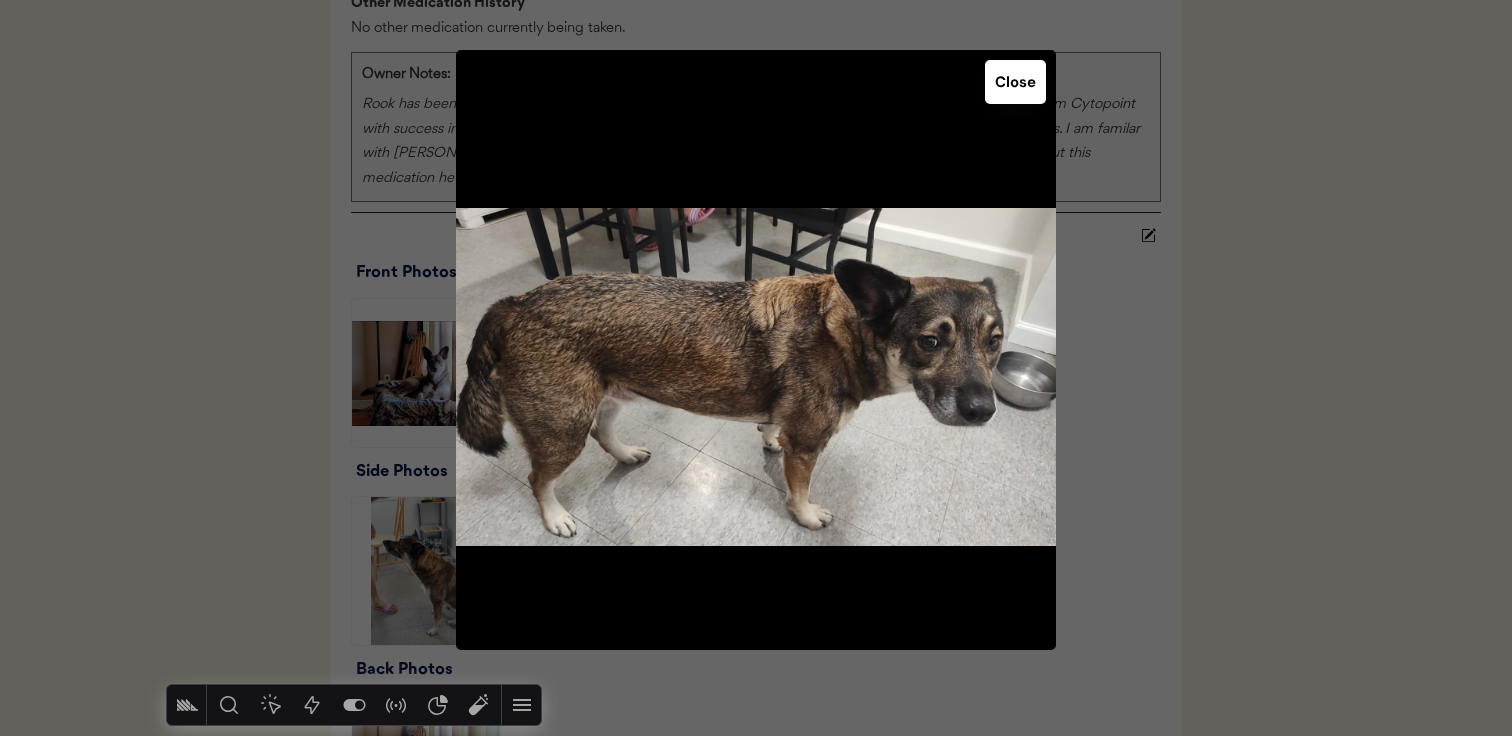 click at bounding box center [756, 368] 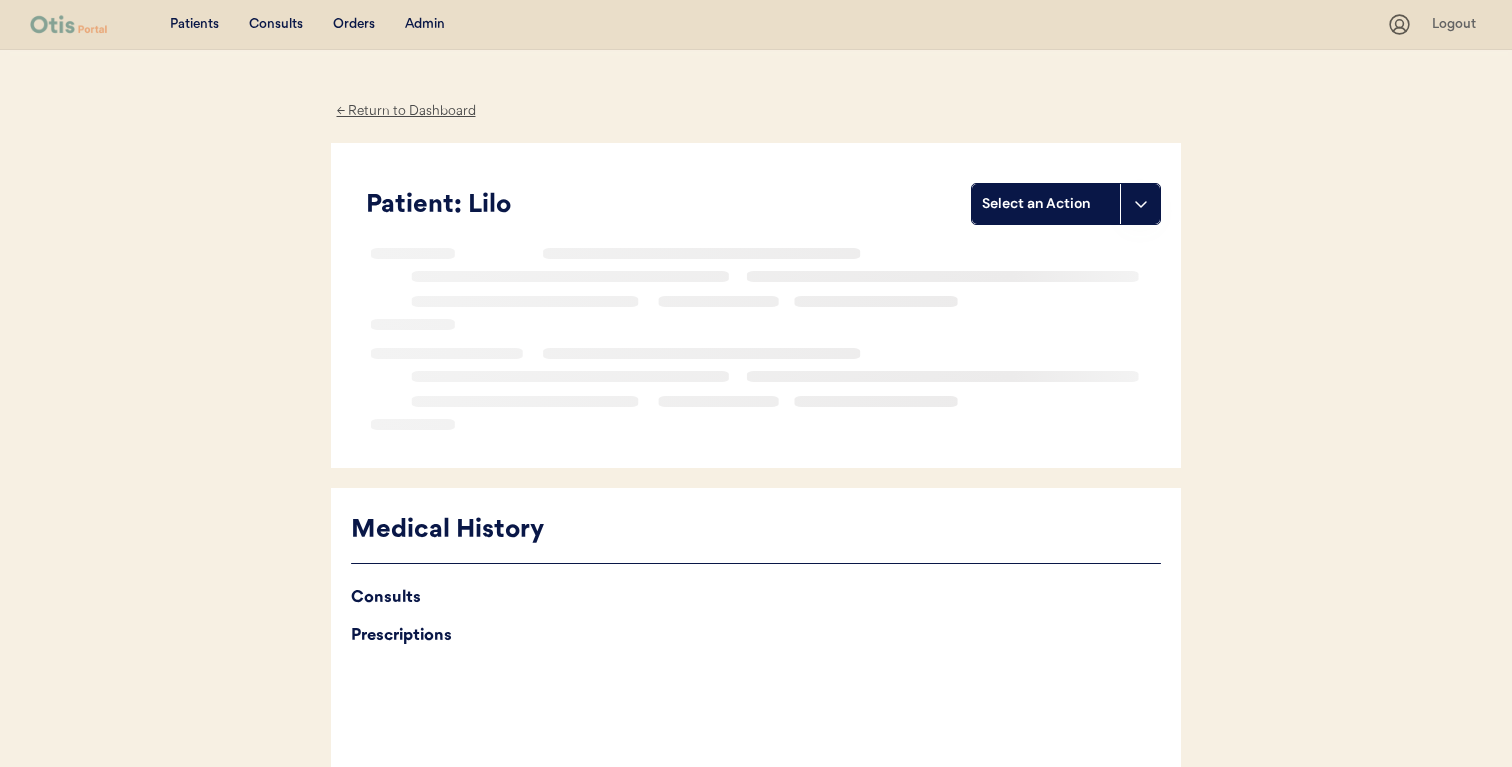 scroll, scrollTop: 0, scrollLeft: 0, axis: both 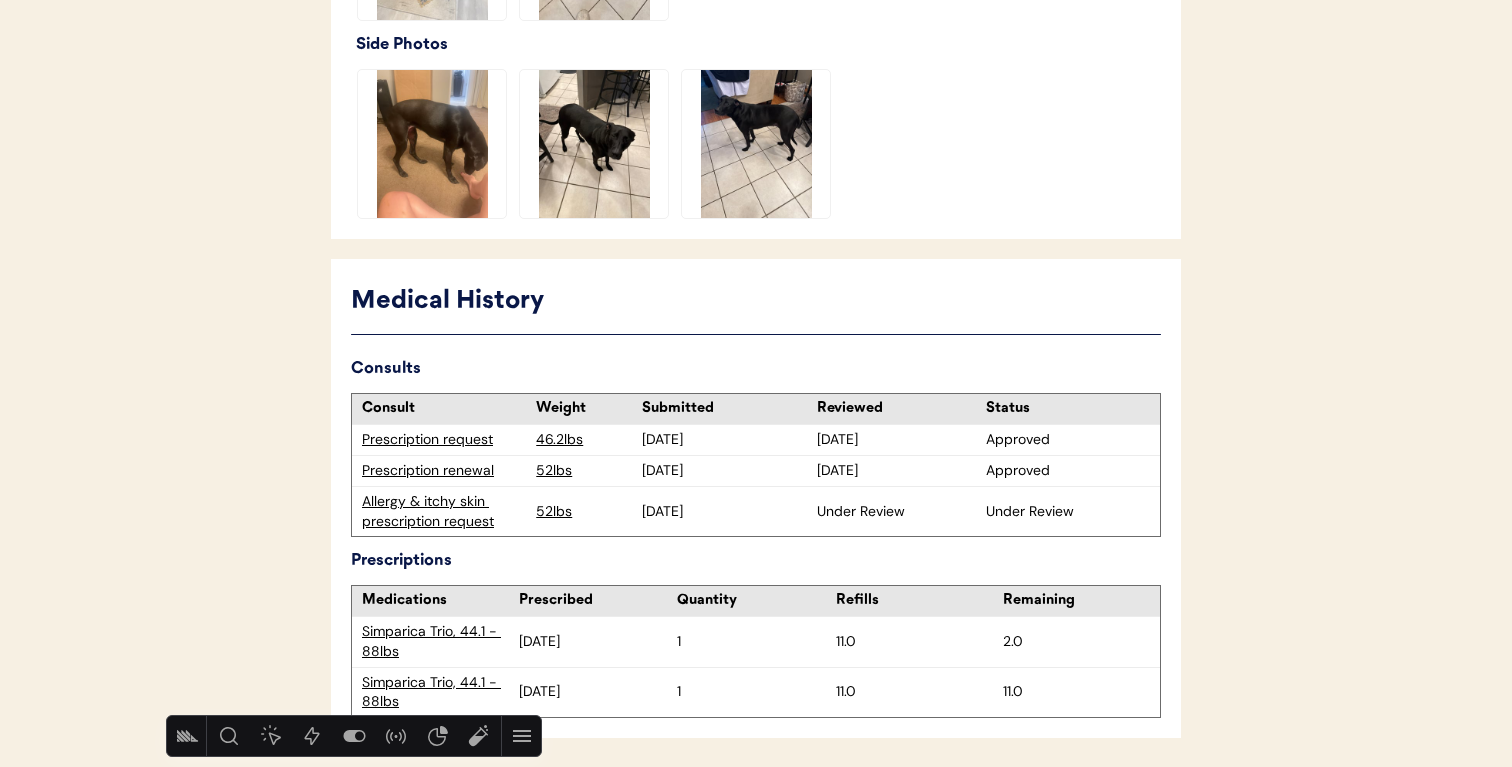 click on "Allergy & itchy skin prescription request" at bounding box center [444, 511] 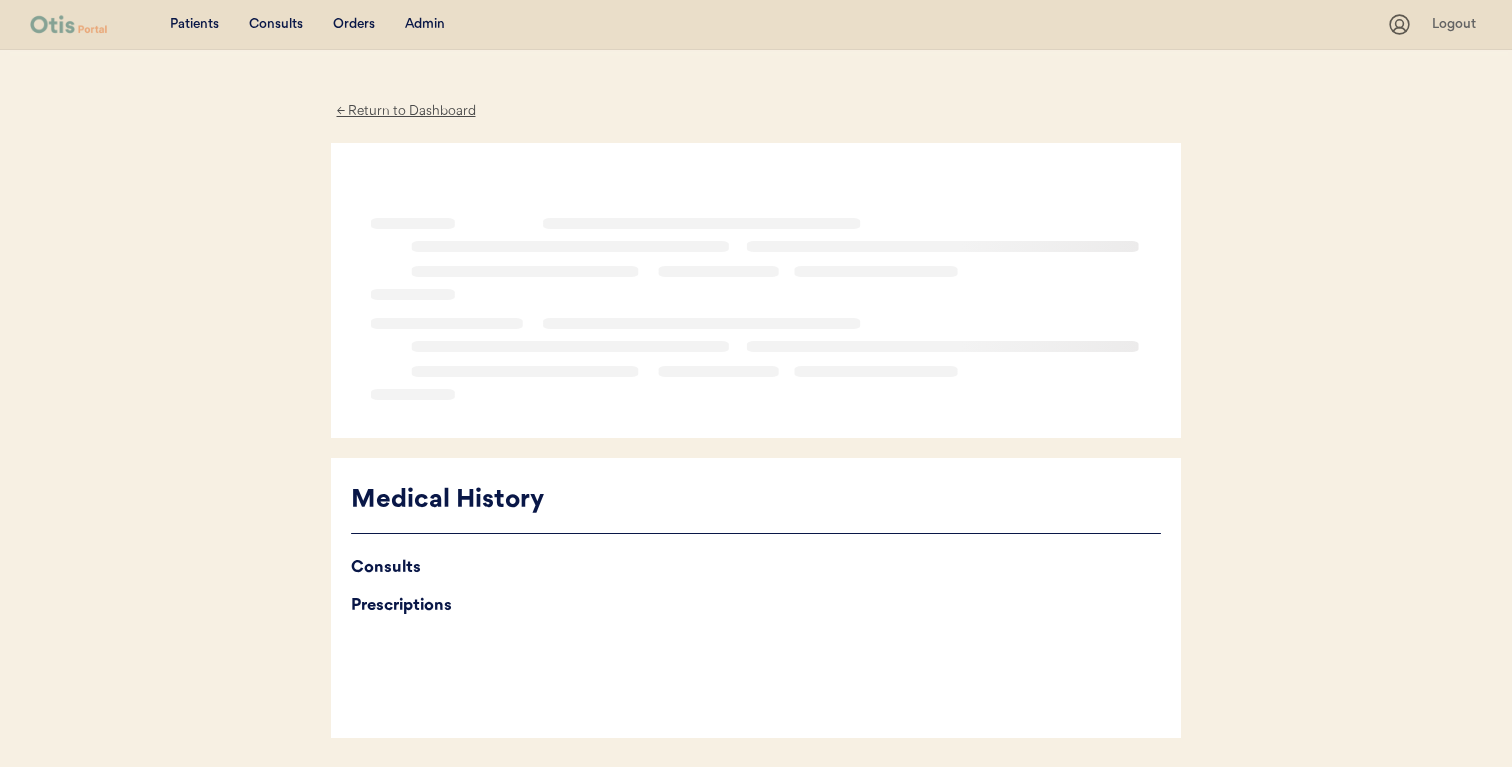 scroll, scrollTop: 0, scrollLeft: 0, axis: both 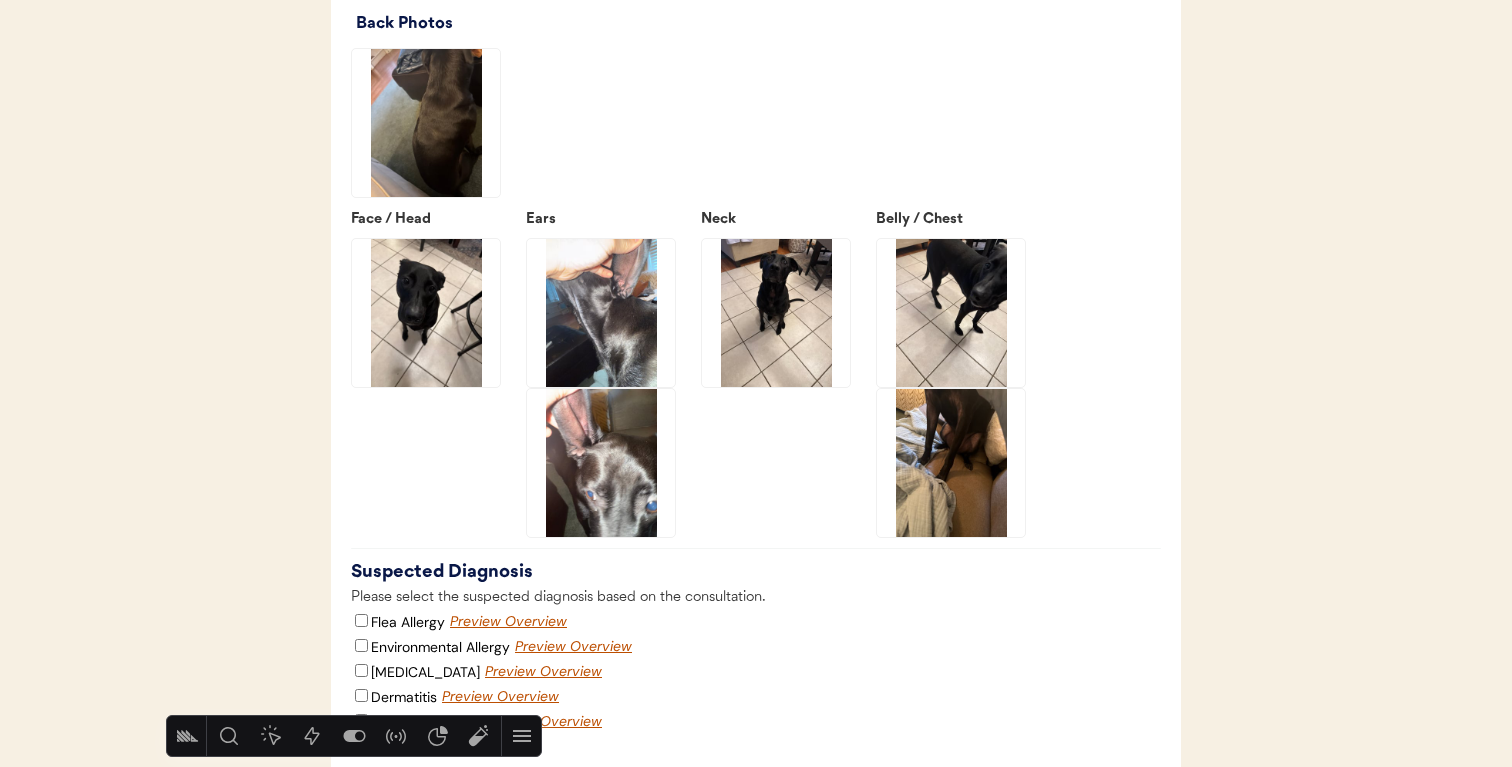 click 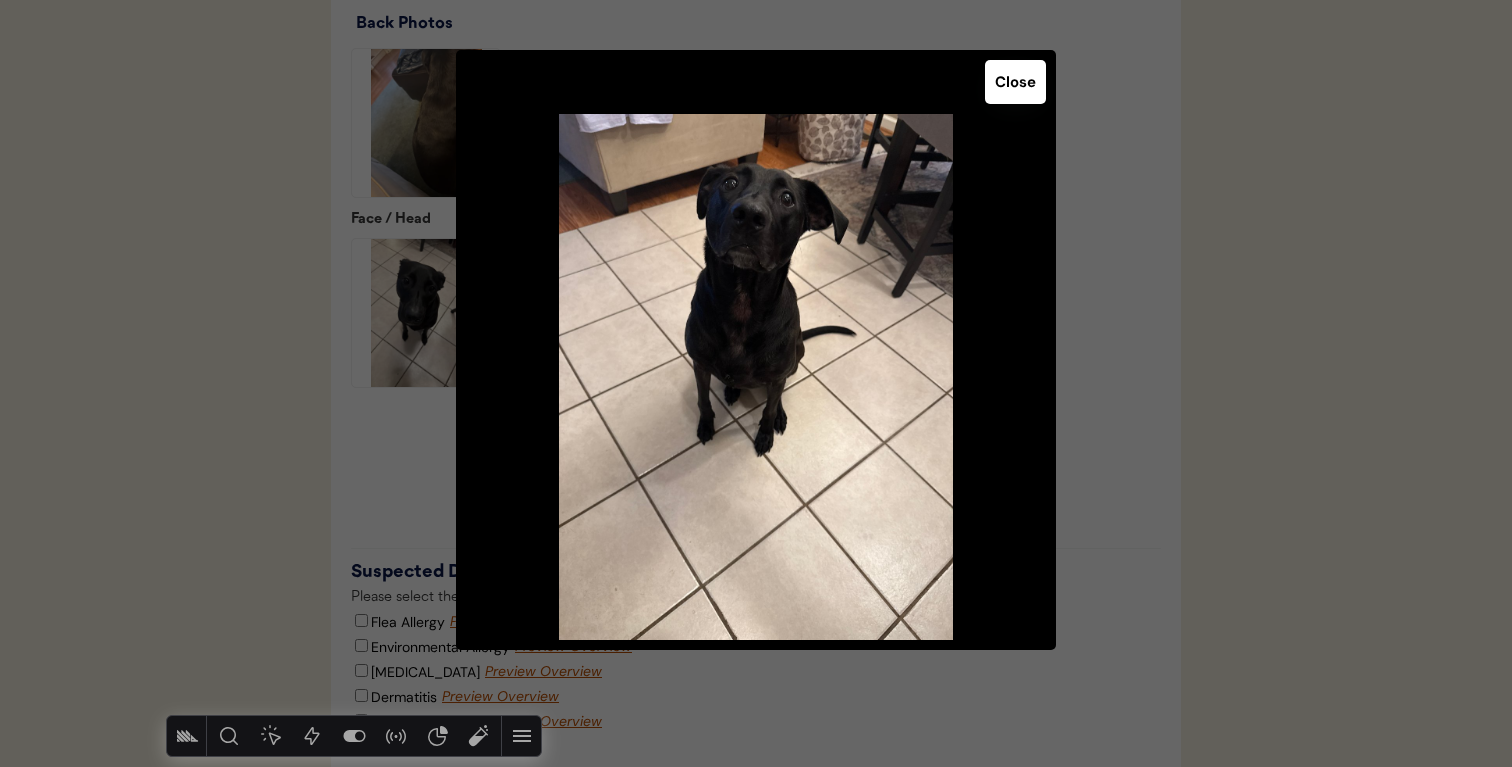 click at bounding box center [756, 383] 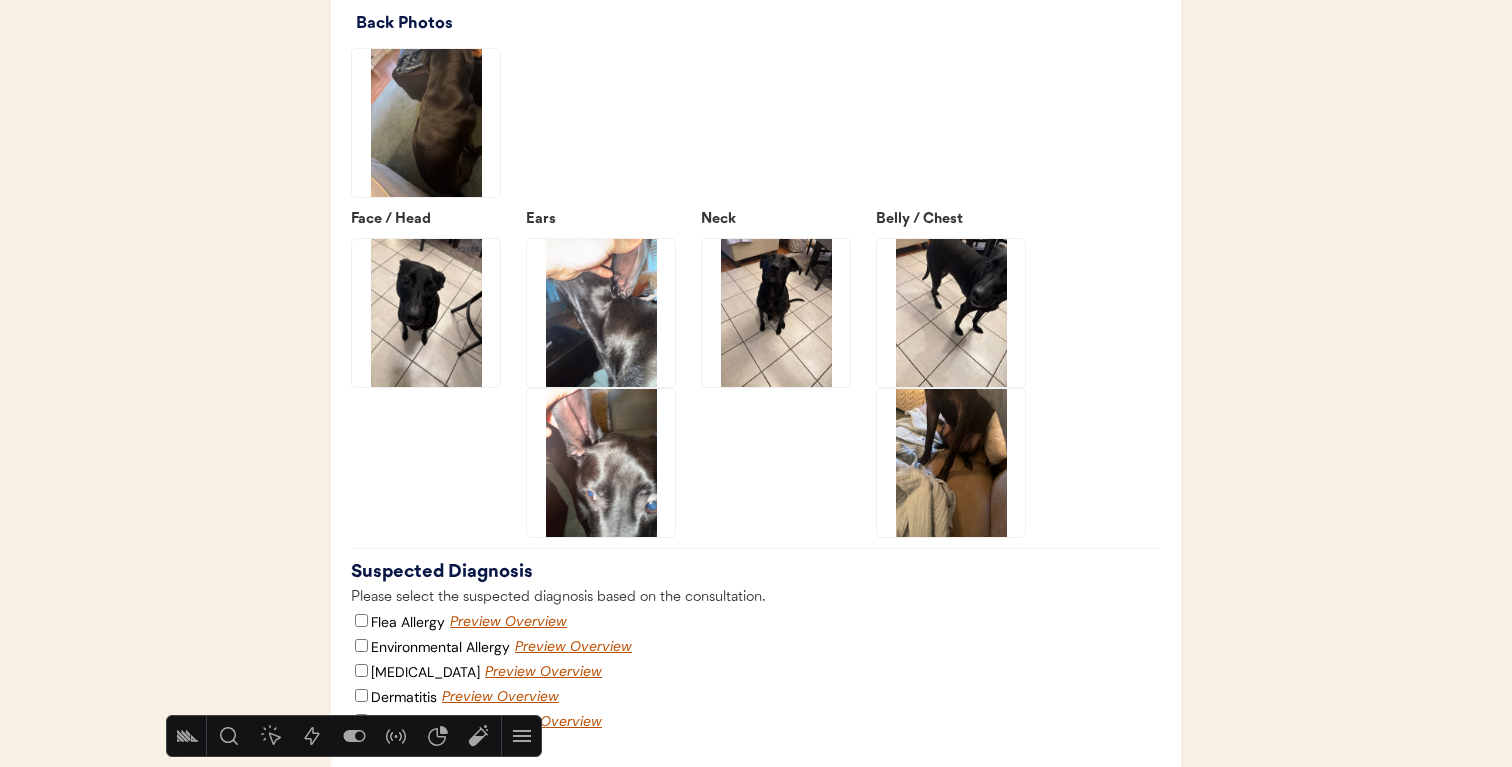 click 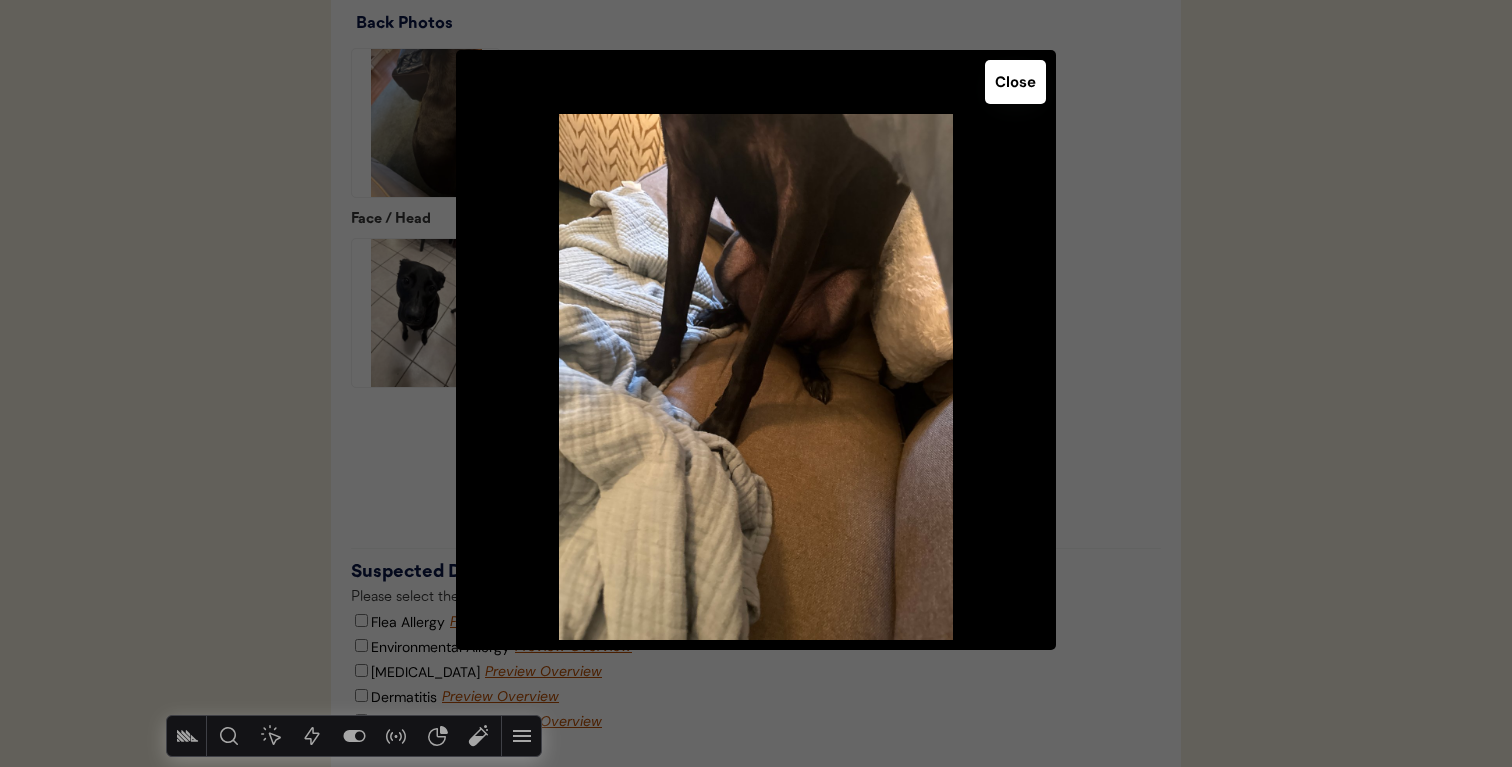 click at bounding box center (756, 383) 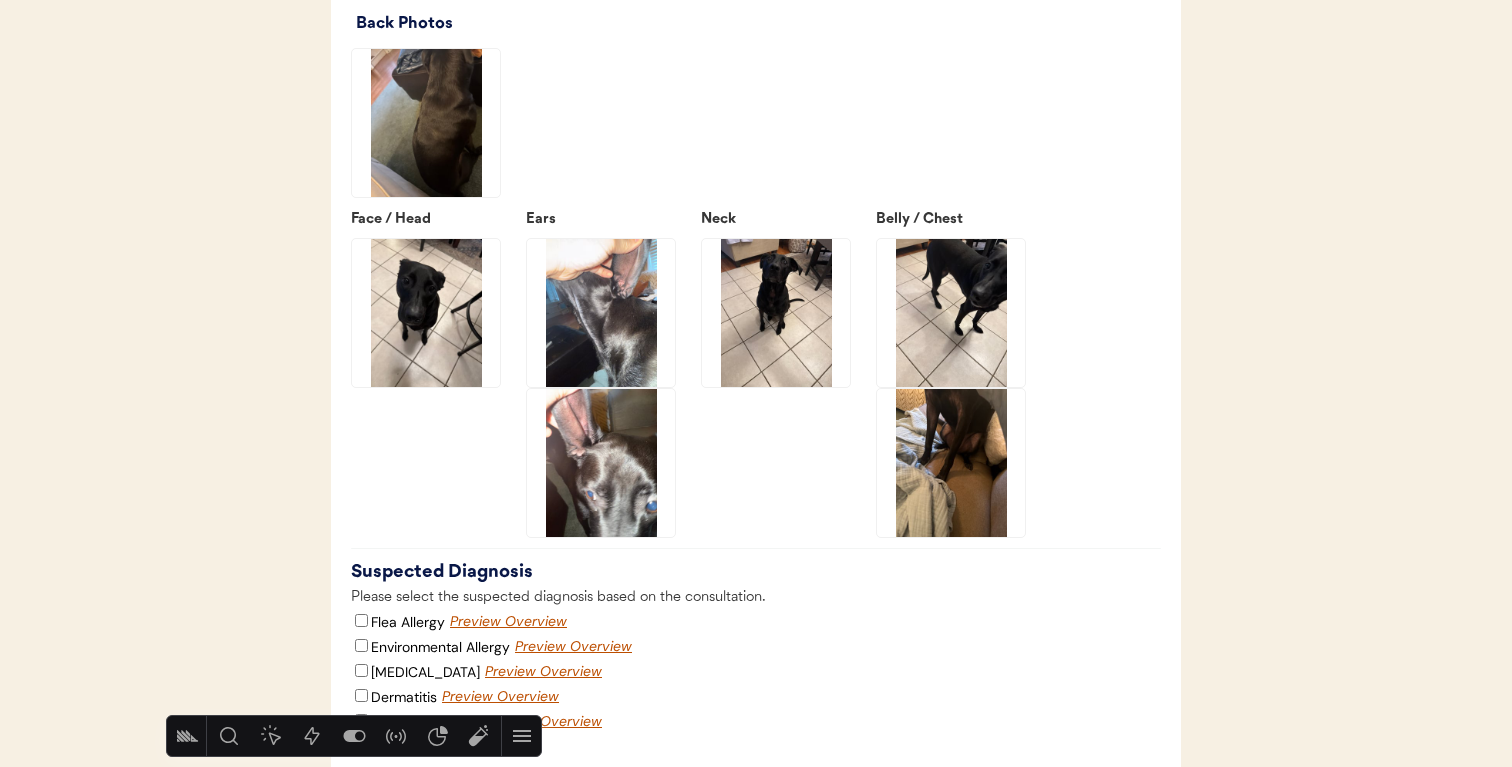 click 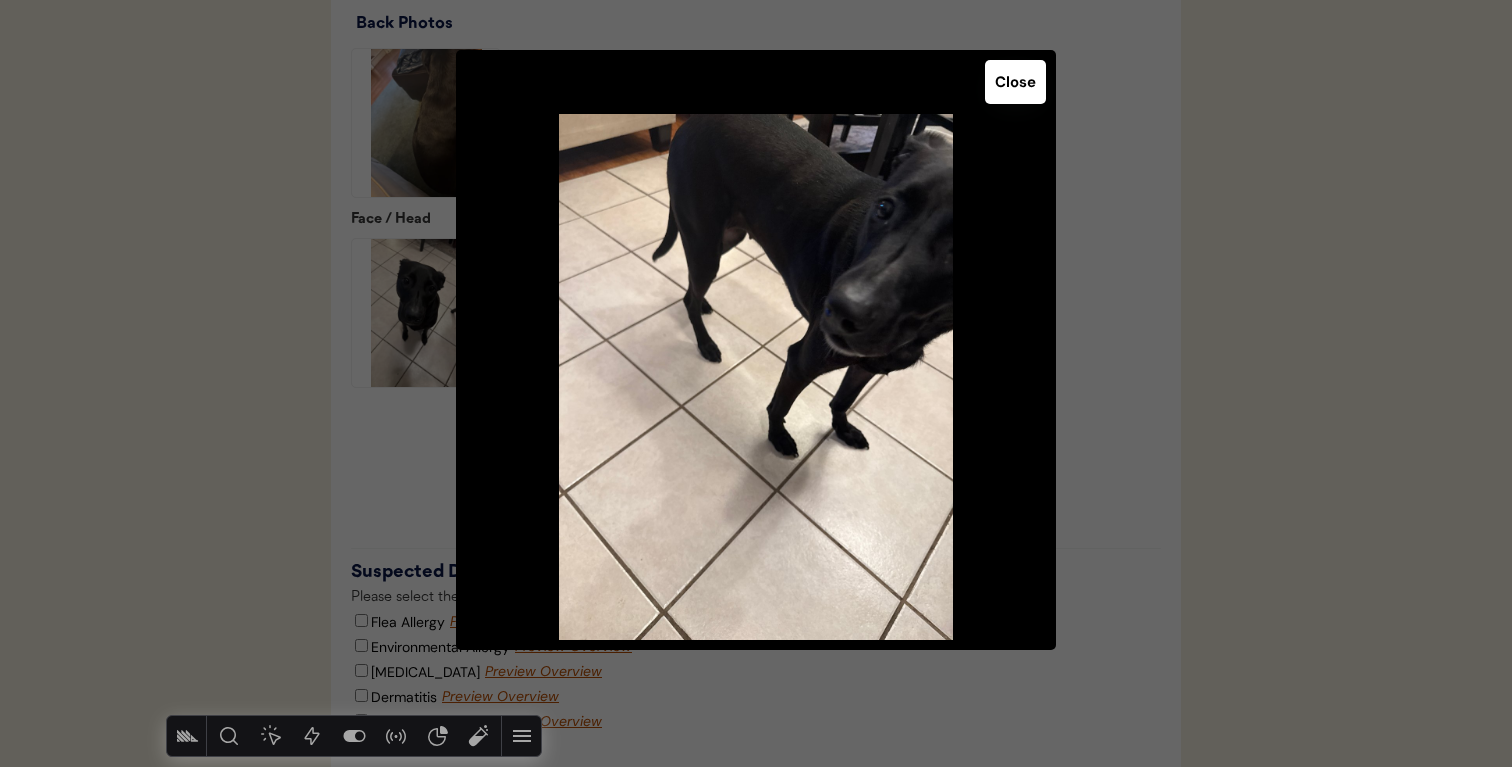 click at bounding box center [756, 383] 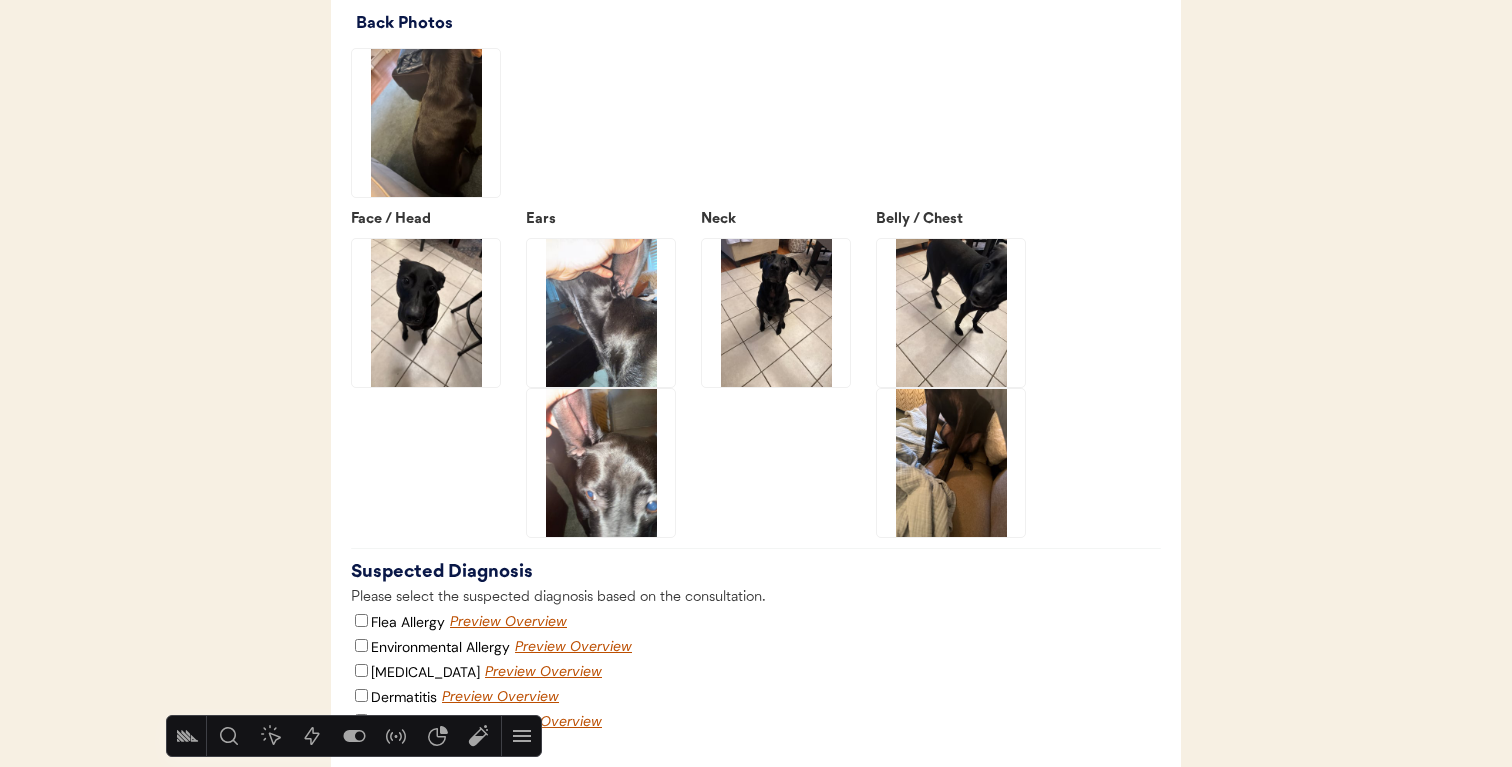 click 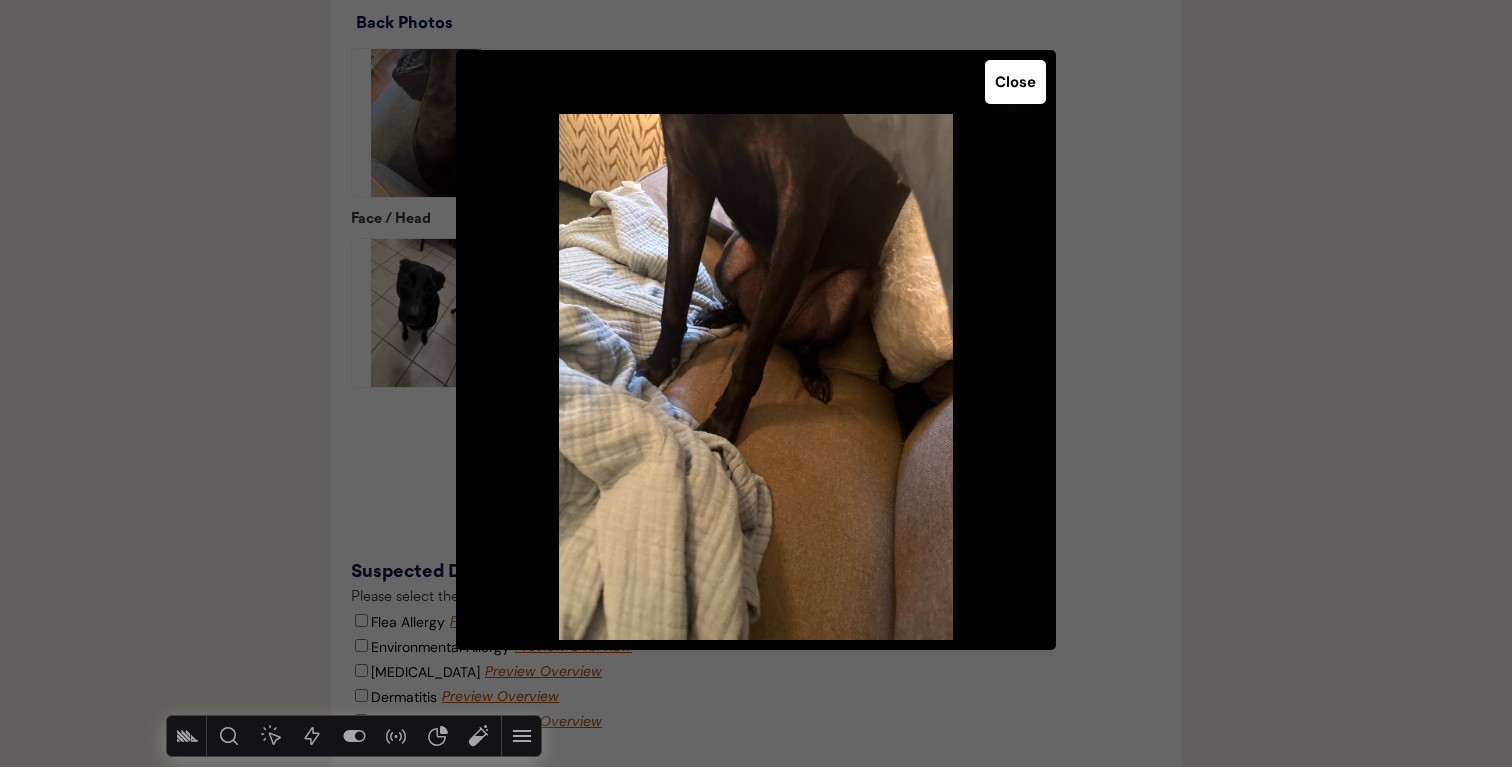click at bounding box center (756, 383) 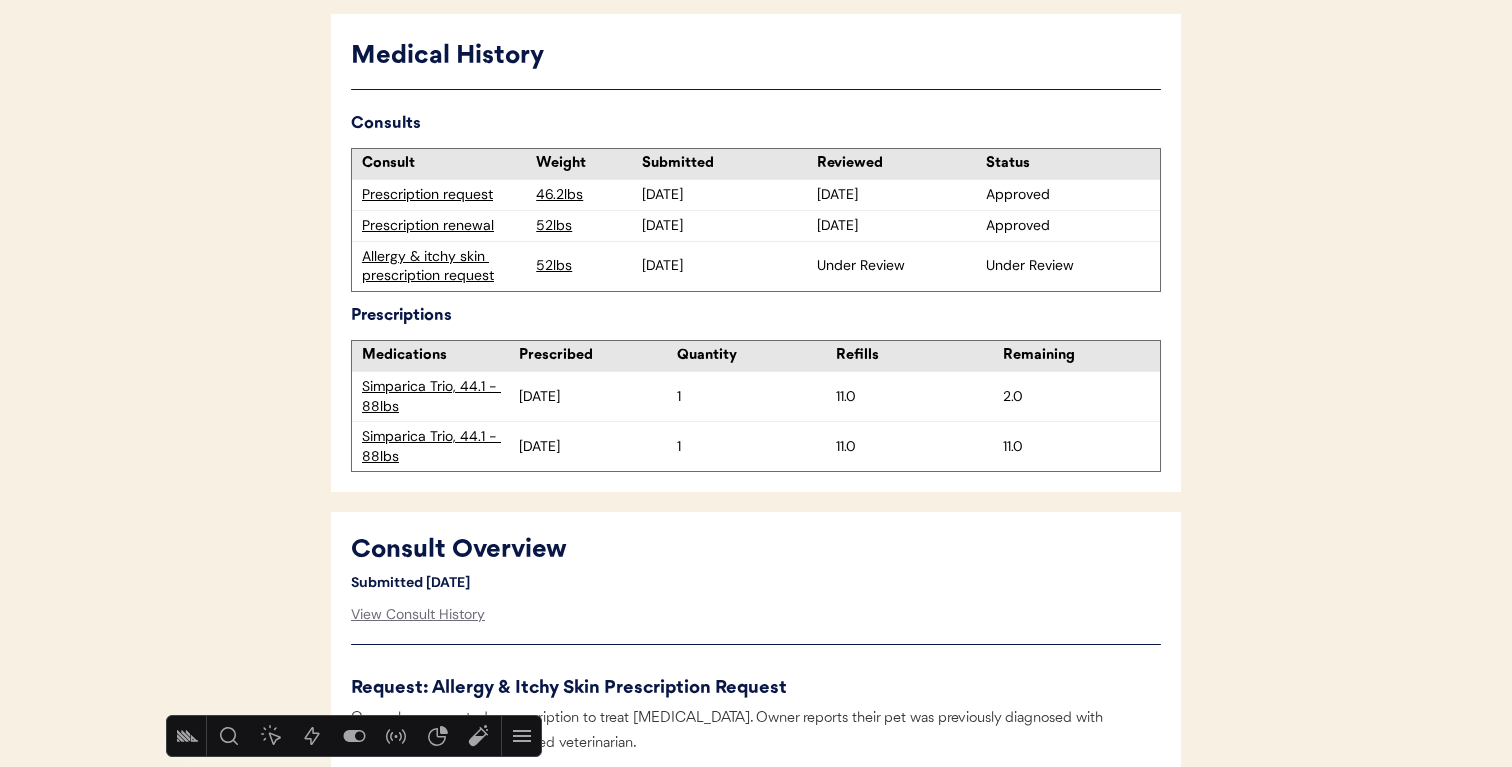 scroll, scrollTop: 0, scrollLeft: 0, axis: both 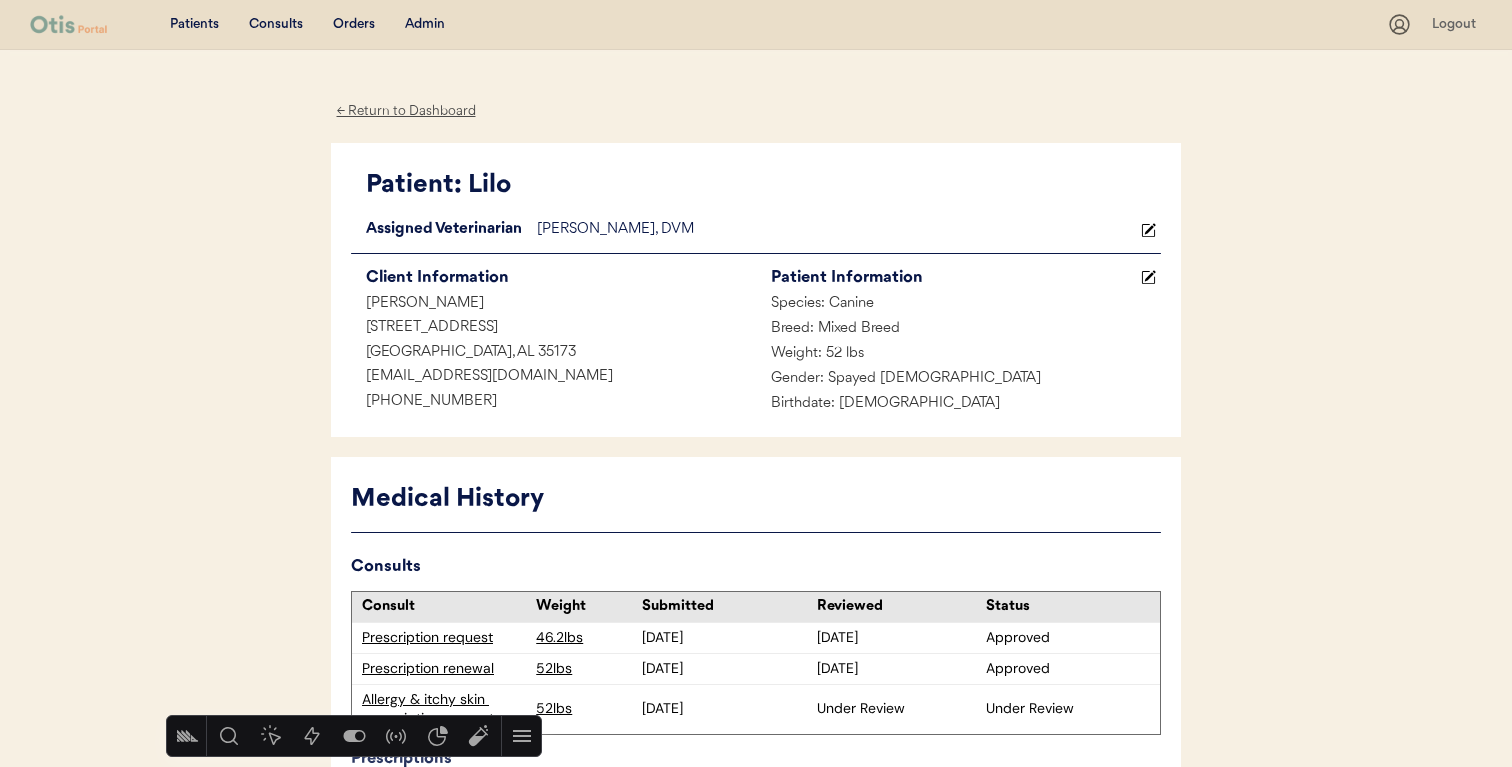 click on "Admin" at bounding box center [425, 25] 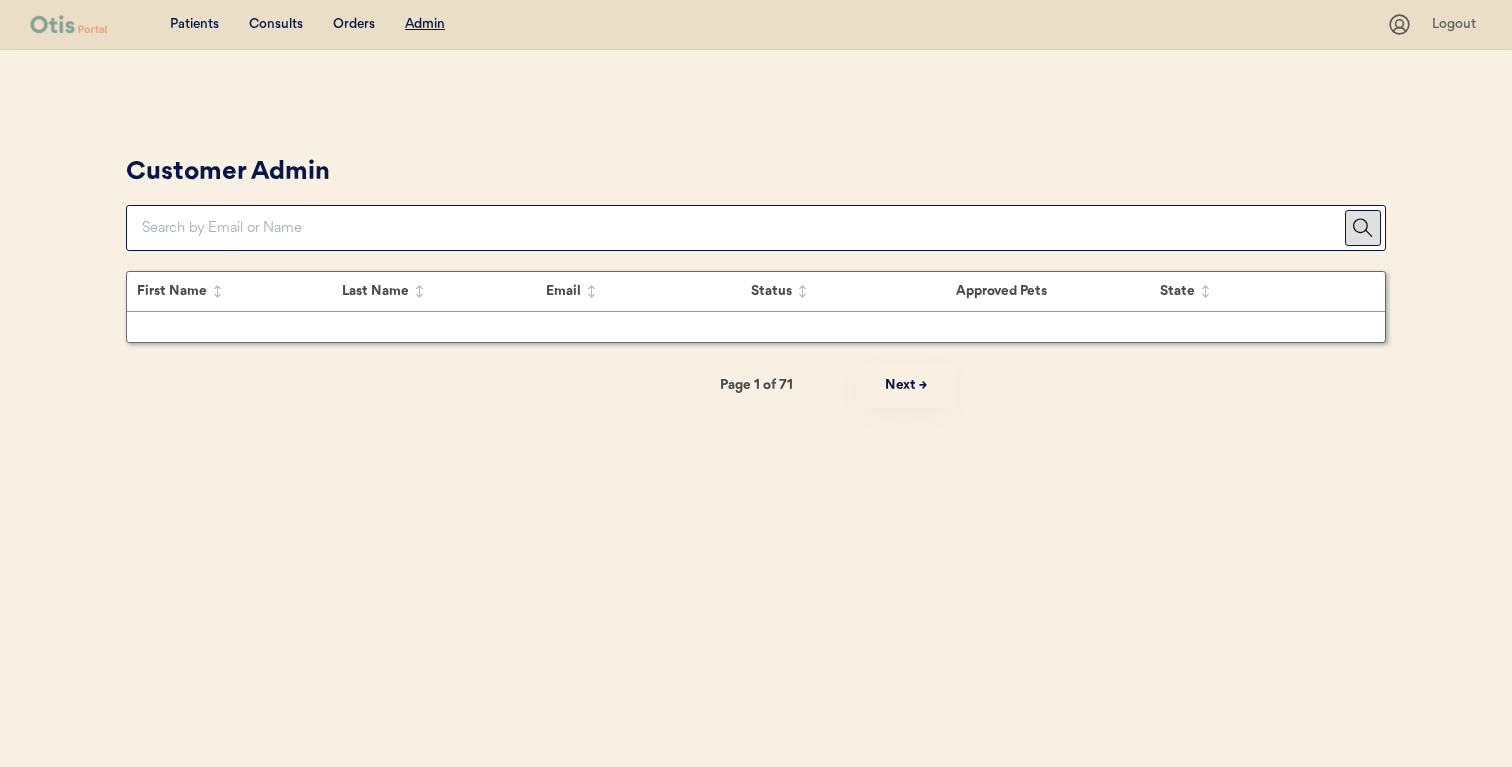 scroll, scrollTop: 0, scrollLeft: 0, axis: both 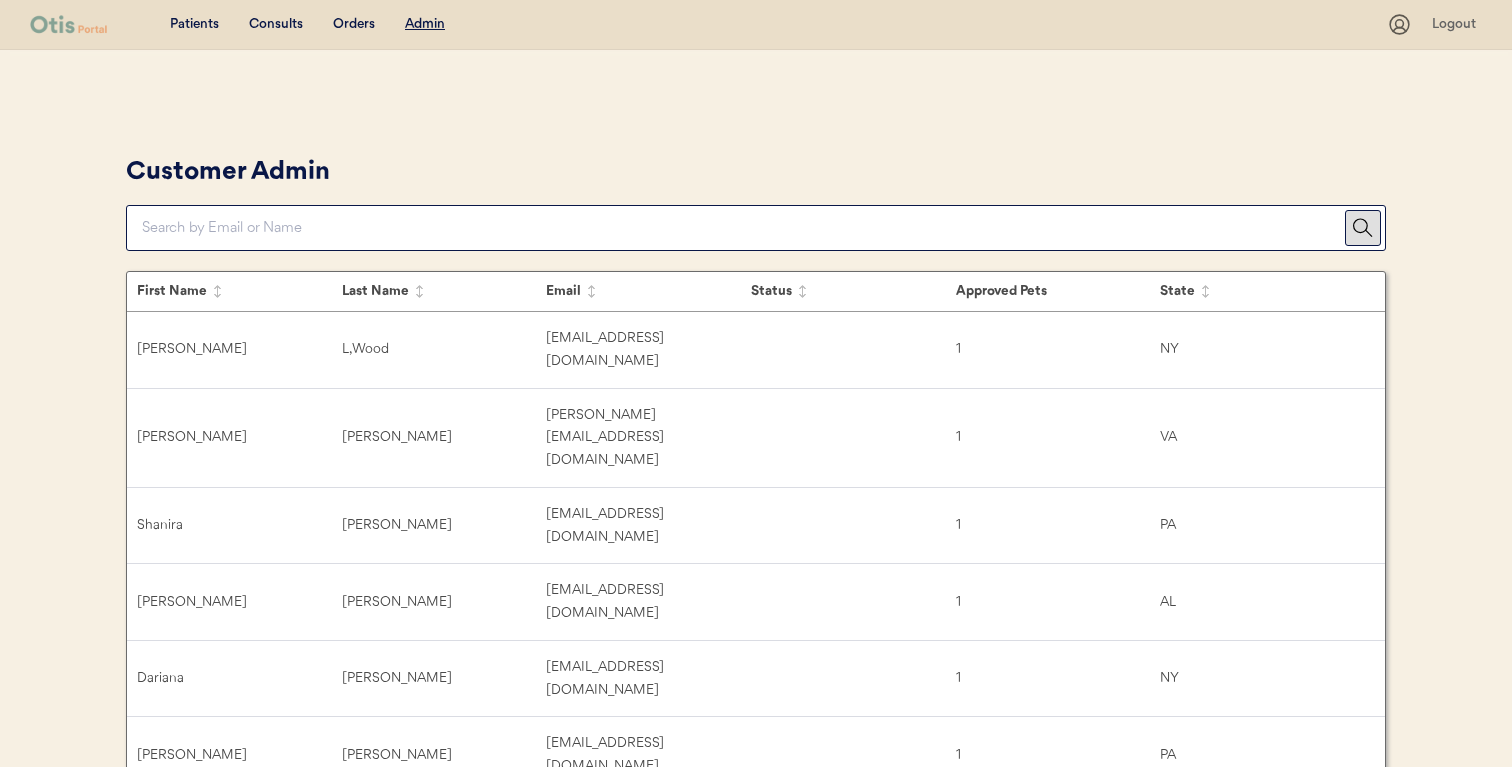 click at bounding box center (743, 228) 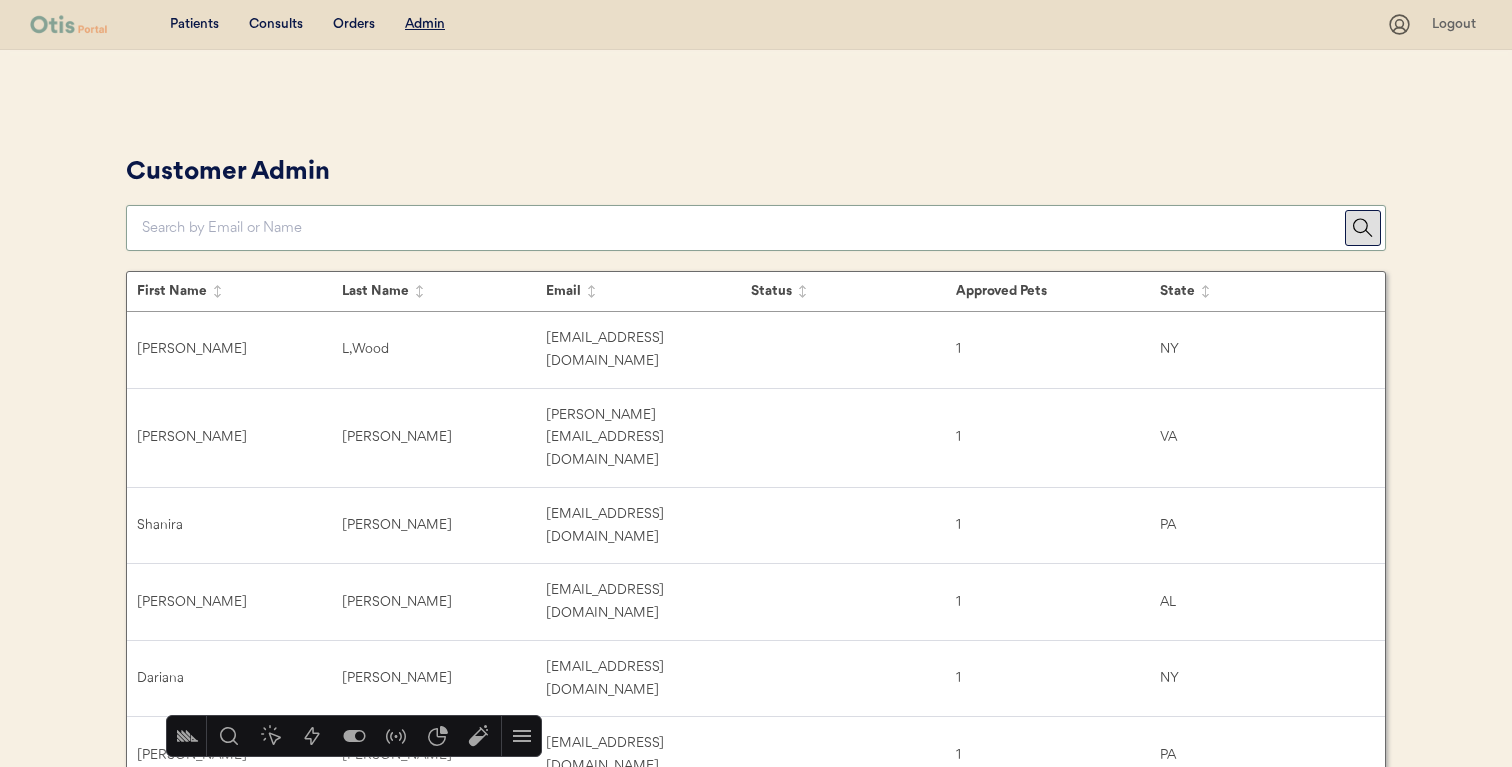 paste on "[EMAIL_ADDRESS][DOMAIN_NAME]" 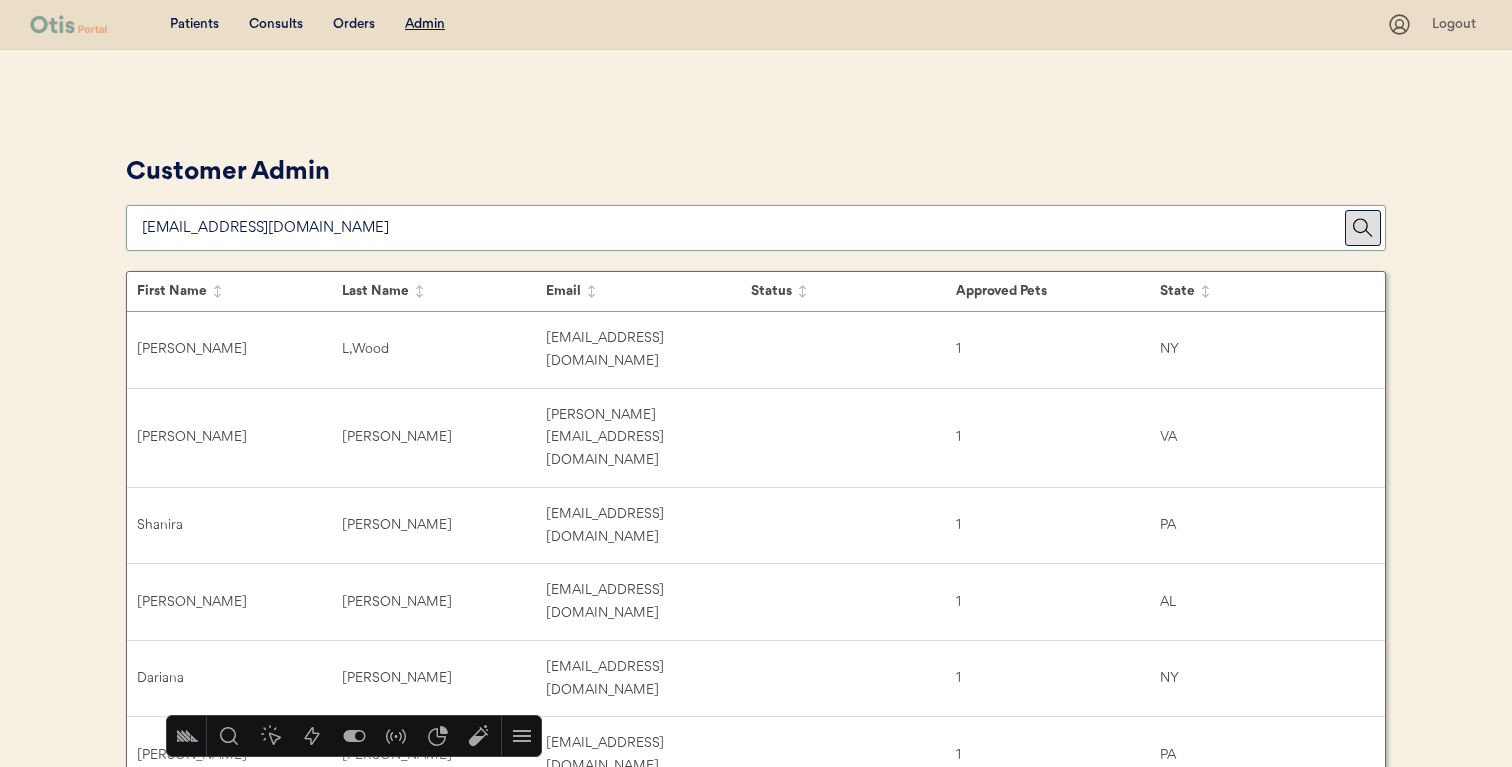 click on "Patients Consults Orders Admin Logout Customer Admin First Name Last Name Email Status Approved Pets State Jason L, Wood jwood091909@gmail.com 1 NY Samantha Stevens martin.stevens1988@gmail.com 1 VA Shanira Garvin nirasprings96@gmail.com 1 PA Amanda Abbott yallcomeback@hotmail.com 1 AL Dariana Perez darianaperez11@gmail.com 1 NY Megan Odegaard modegaard315@gmail.com 1 PA JOHNNY W, BOYETTE boyettejohnny@yahoo.com 1 AL Sky Nelson skynelson1992@icloud.com 2 PA Jennifer H, Warren jwarren2@mcpss.com 1 AL Jude K, Wicksell judewicksell@gmail.com 1 NY Kristen Wise kjwise86@gmail.com 1 PA Sara Paddock saragracepaddock@gmail.com 1 NY Jennifer Walther southerncharm45@gmail.com 2 AL Randi Gillman randigillman@gmail.com active 1 NY Kateryna Buenger chislovak@gmail.com 1 VA Edwin M, Knight emk5005@gmail.com 1 NY Michael Dronebarger michaelsark0924@gmail.com 1 PA Lindsay Hill lindsayalinehill@gmail.com 1 PA Makayla Fields makayla_fields@myyahoo.com active 1 VA Frank Francisco frank_ahs18@hotmail.com 1 AL Patricia active 2 1" at bounding box center [756, 1225] 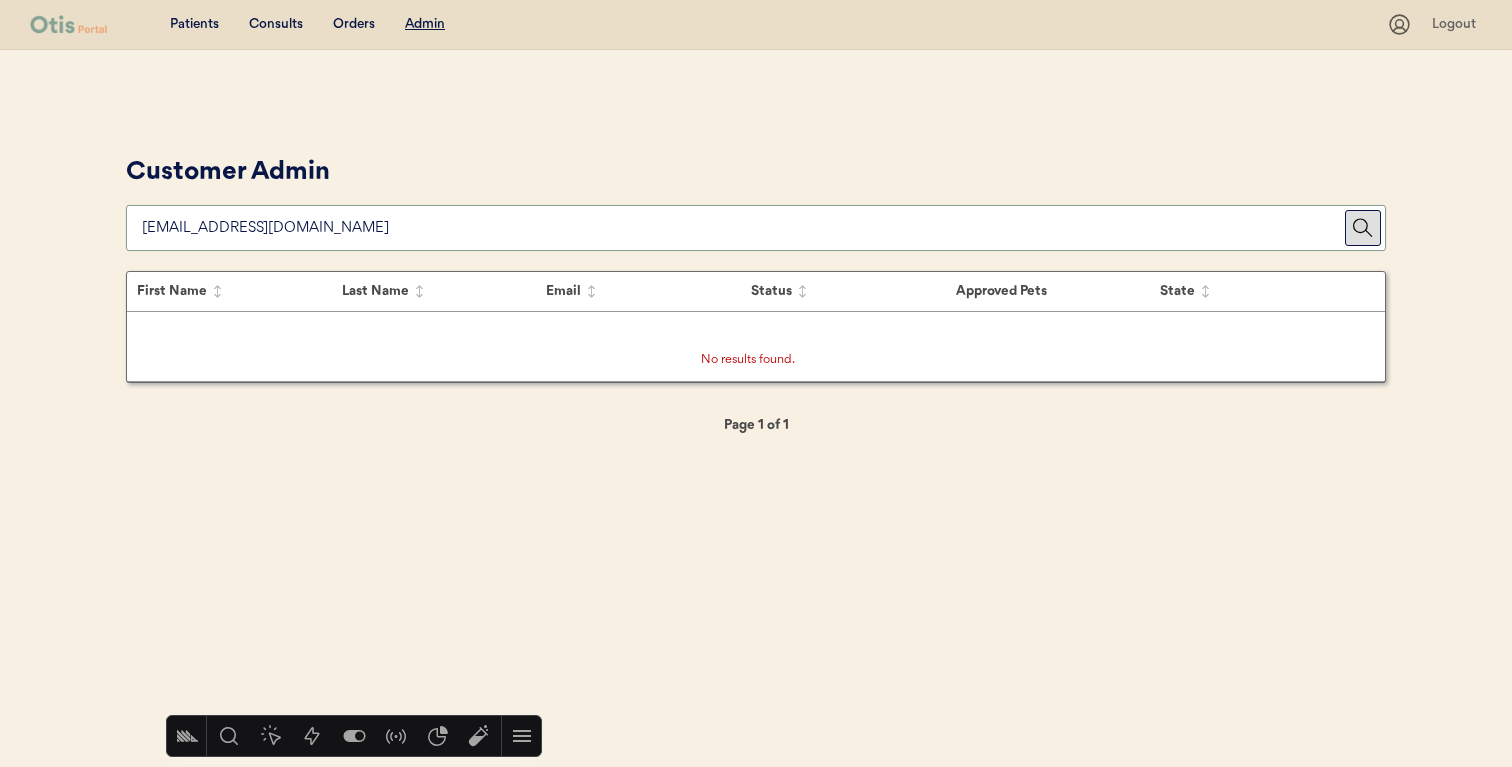 click at bounding box center [743, 228] 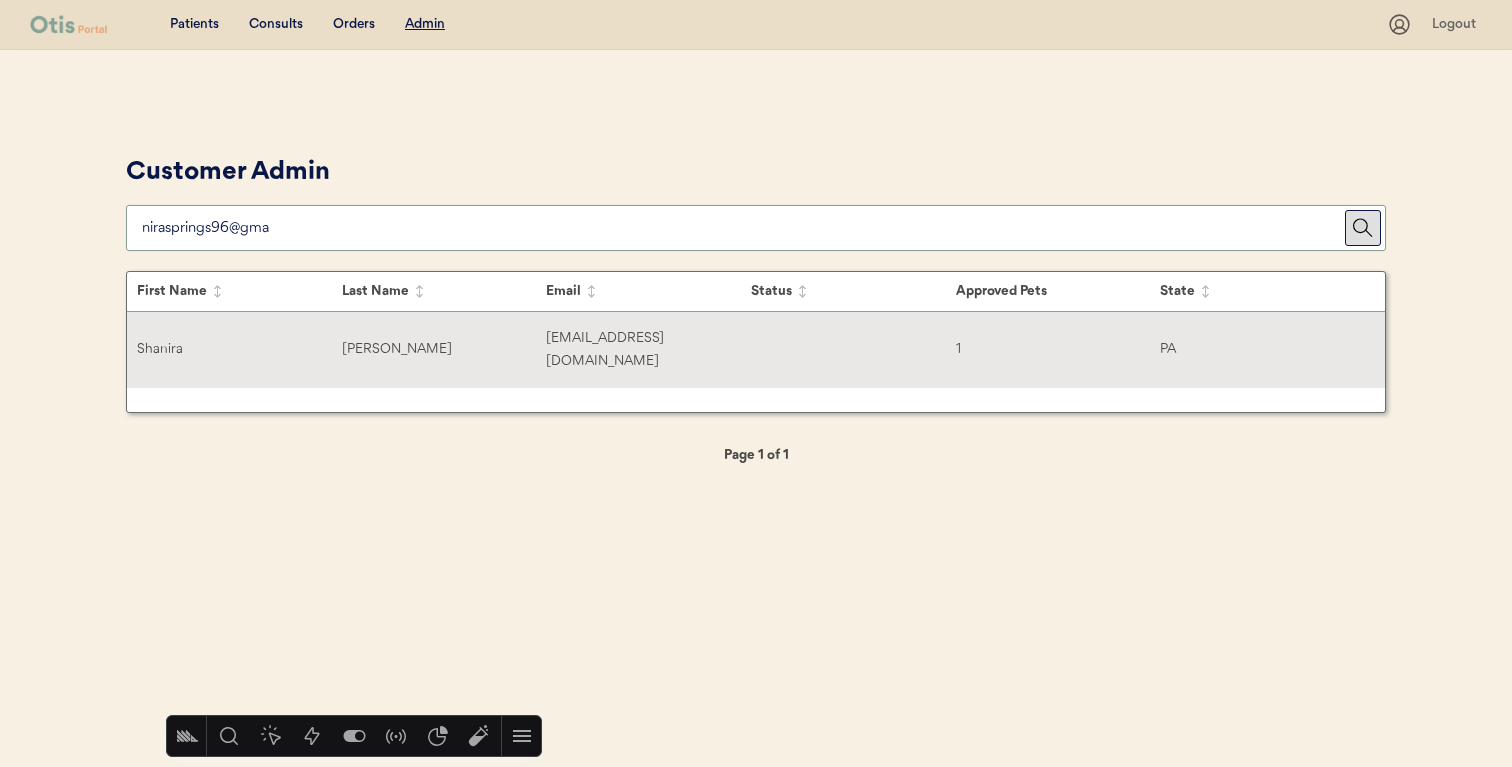 type on "nirasprings96@gma" 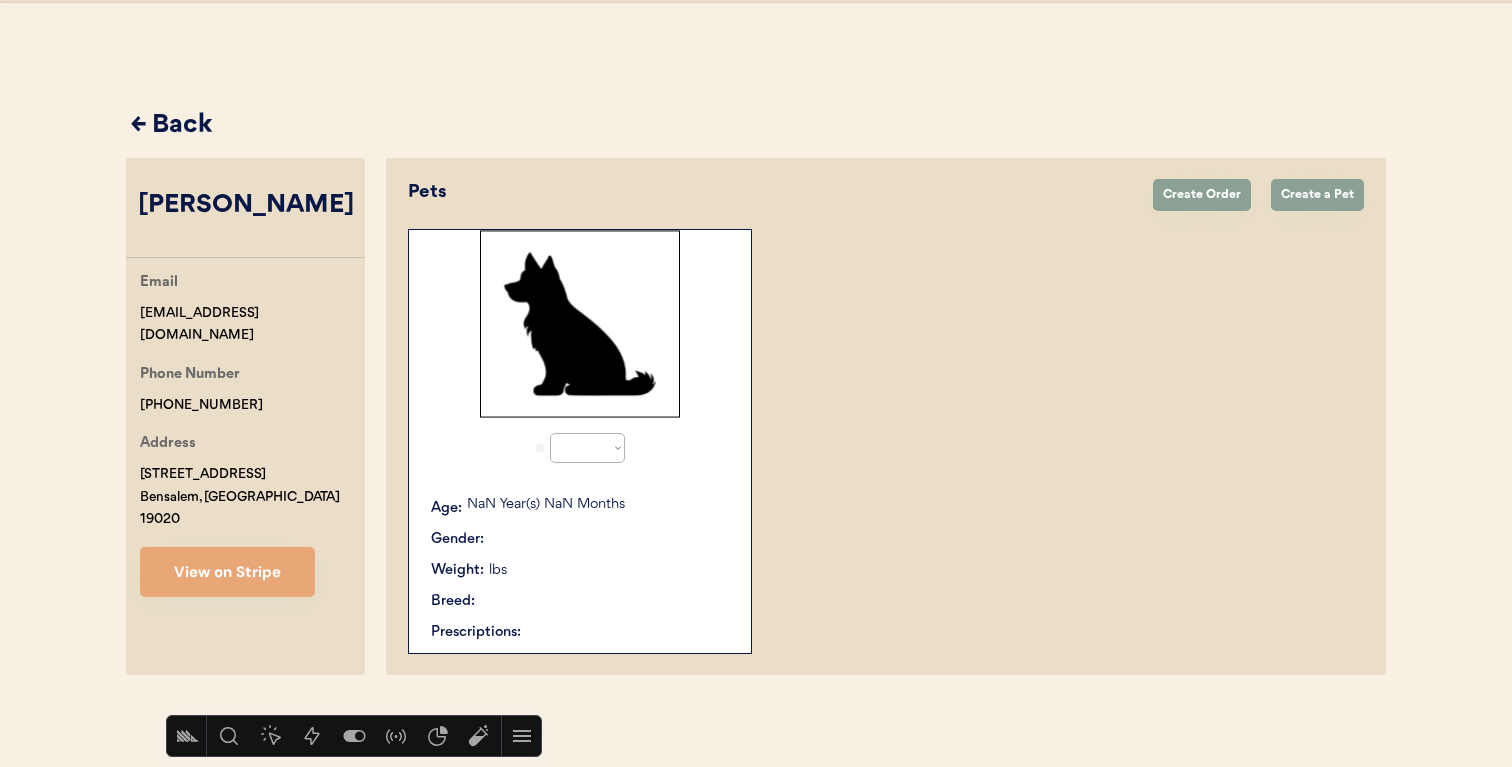 select on "true" 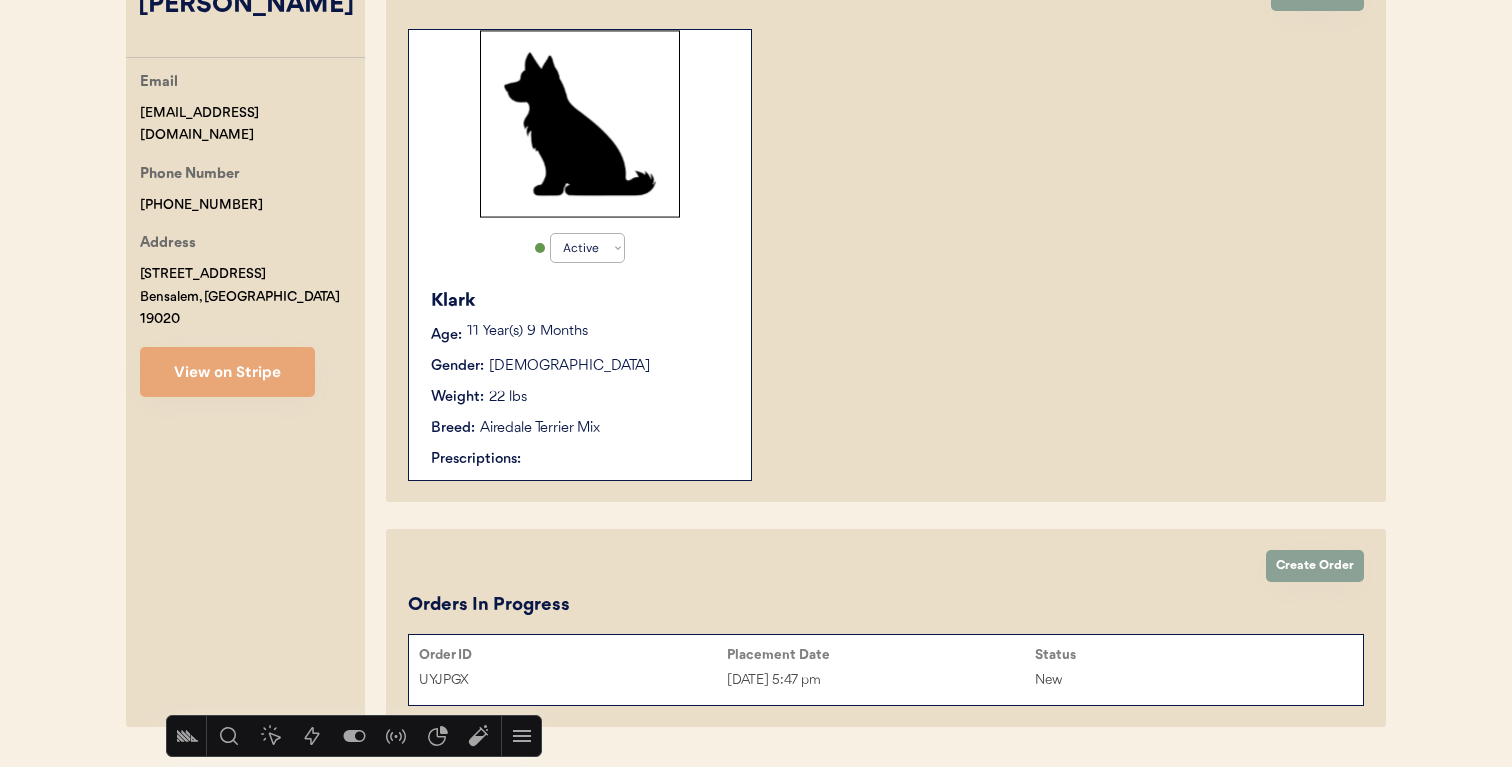 scroll, scrollTop: 341, scrollLeft: 0, axis: vertical 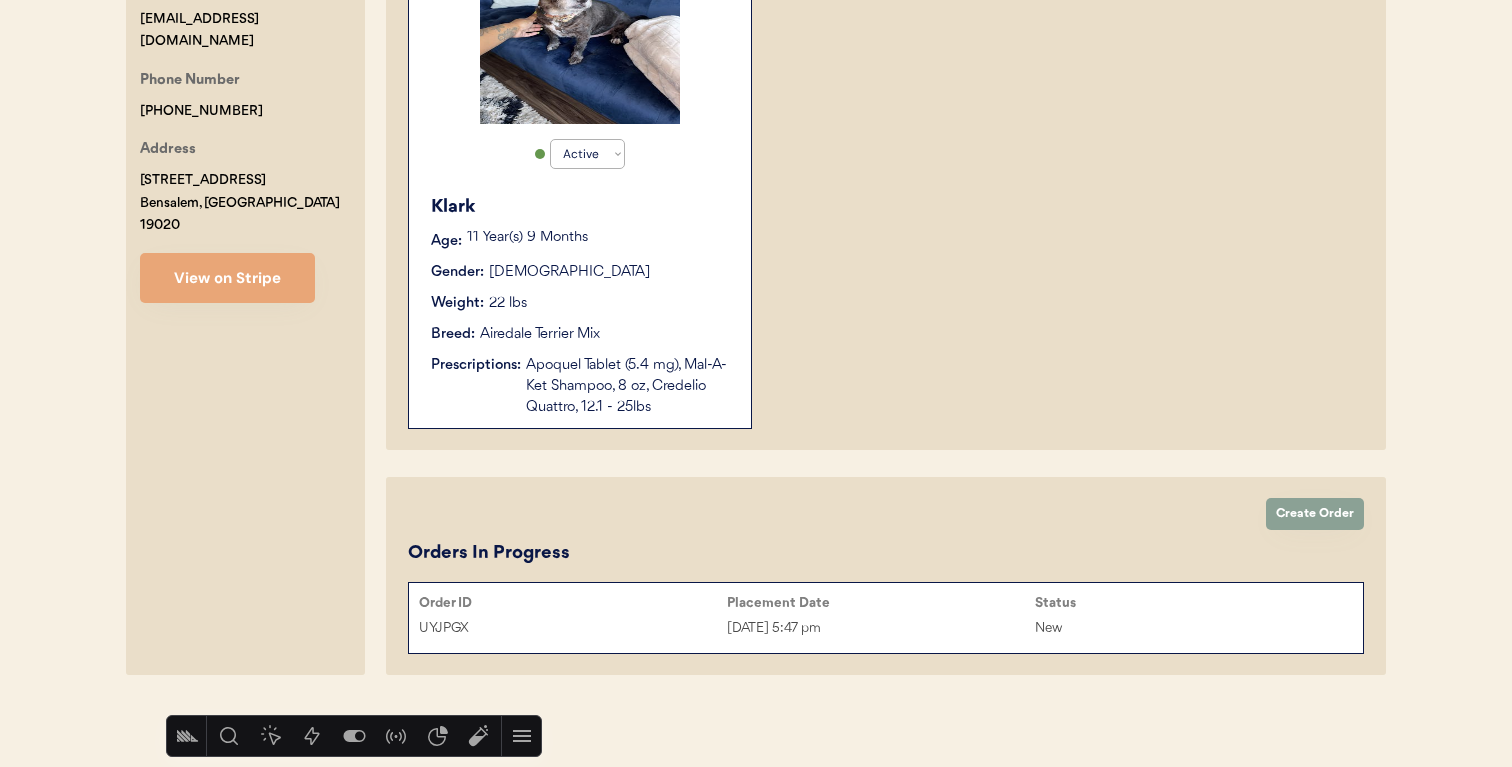 click on "Order ID Placement Date Status UYJPGX Jul 1, 2025 5:47 pm New" at bounding box center (886, 618) 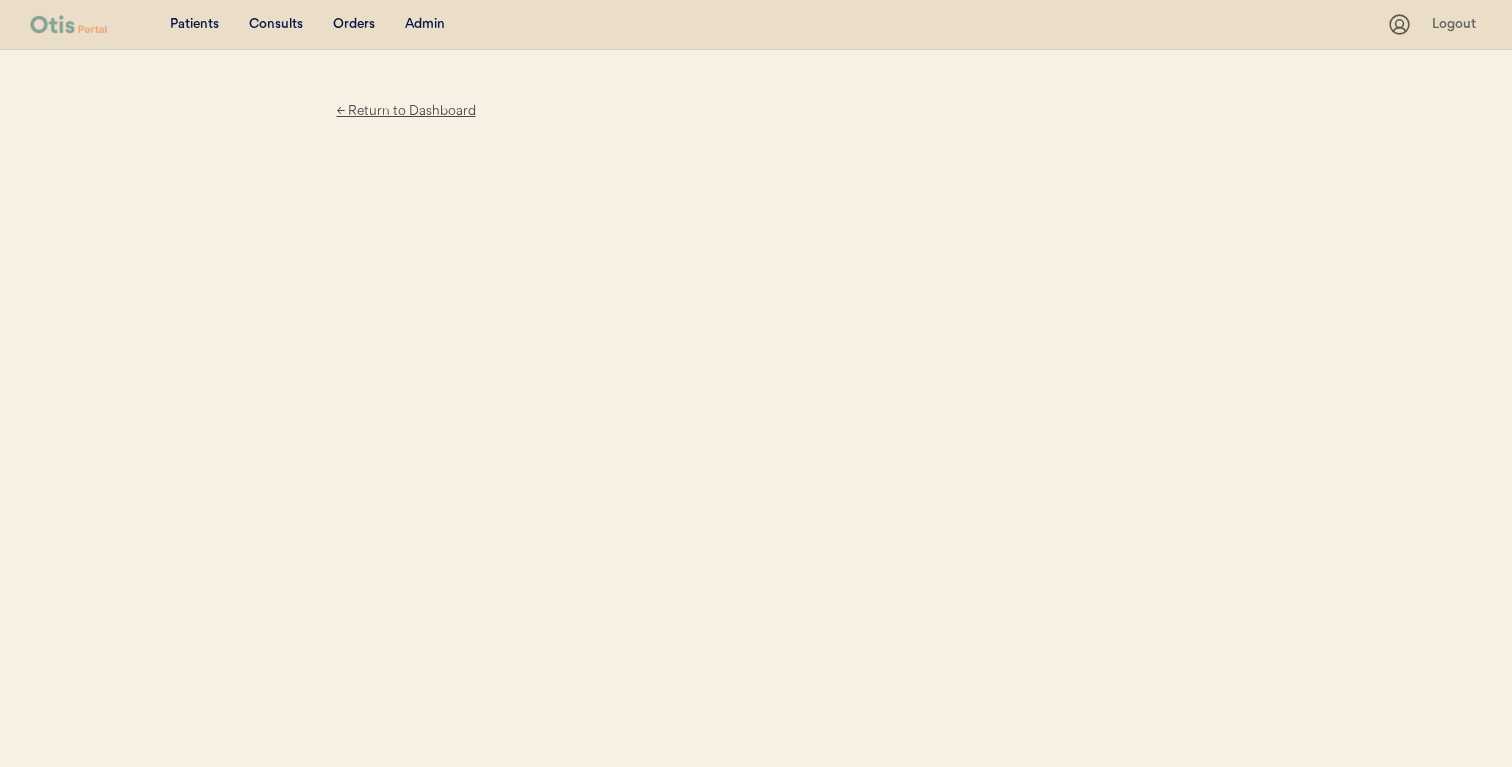 scroll, scrollTop: 0, scrollLeft: 0, axis: both 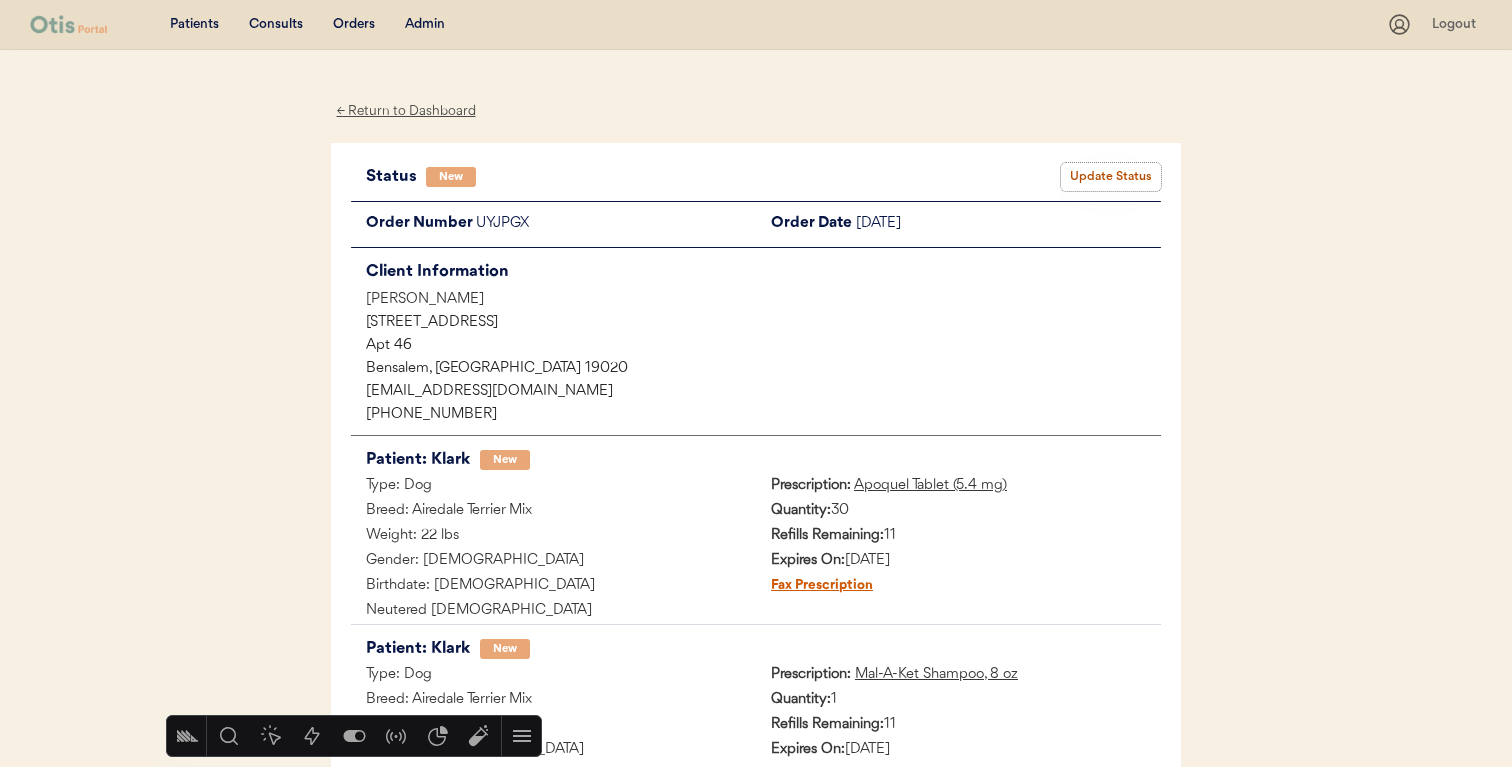 click on "Update Status" at bounding box center (1111, 177) 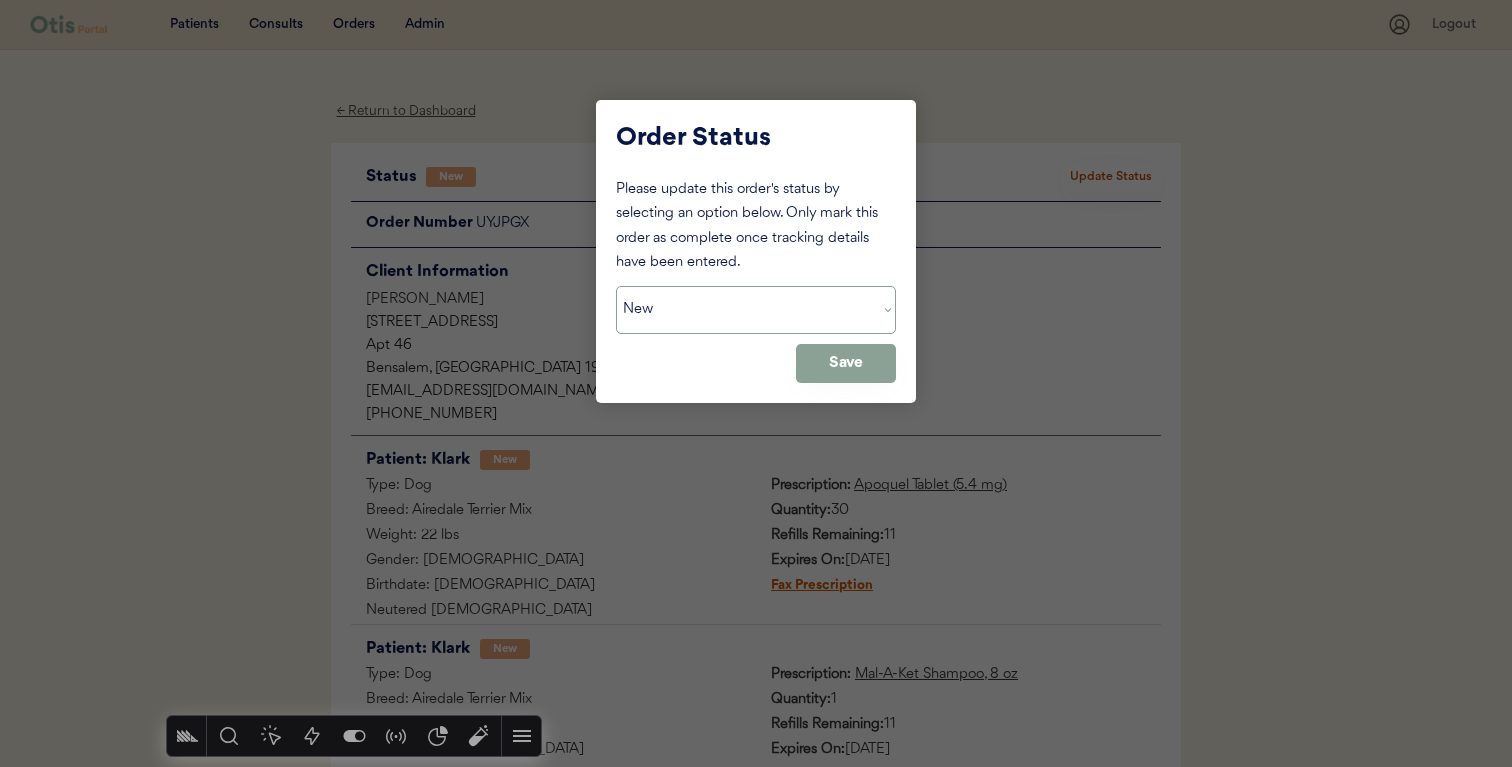 click on "Status On Hold New In Progress Complete Pending HW Consent Cancelled" at bounding box center [756, 310] 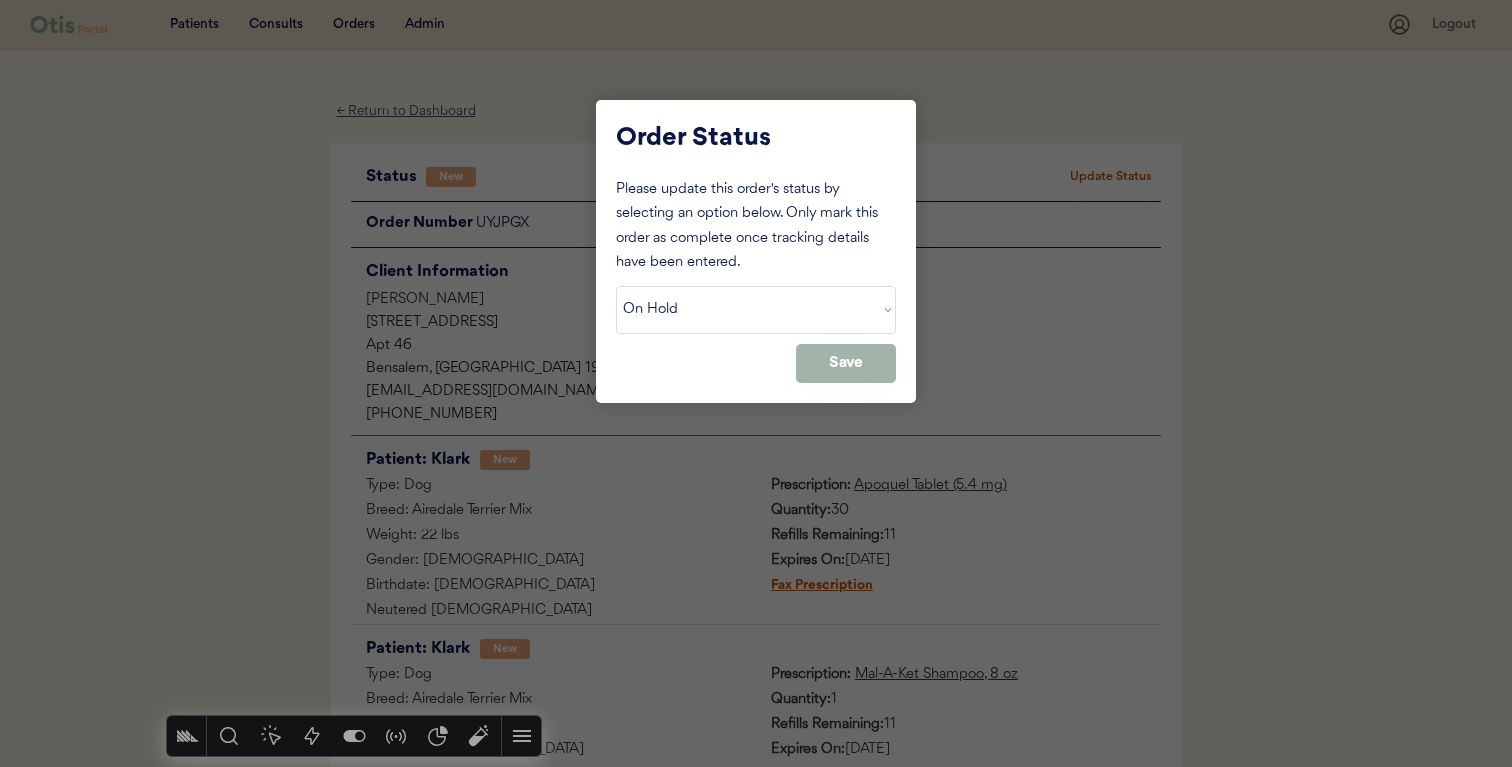 click on "Save" at bounding box center (846, 363) 